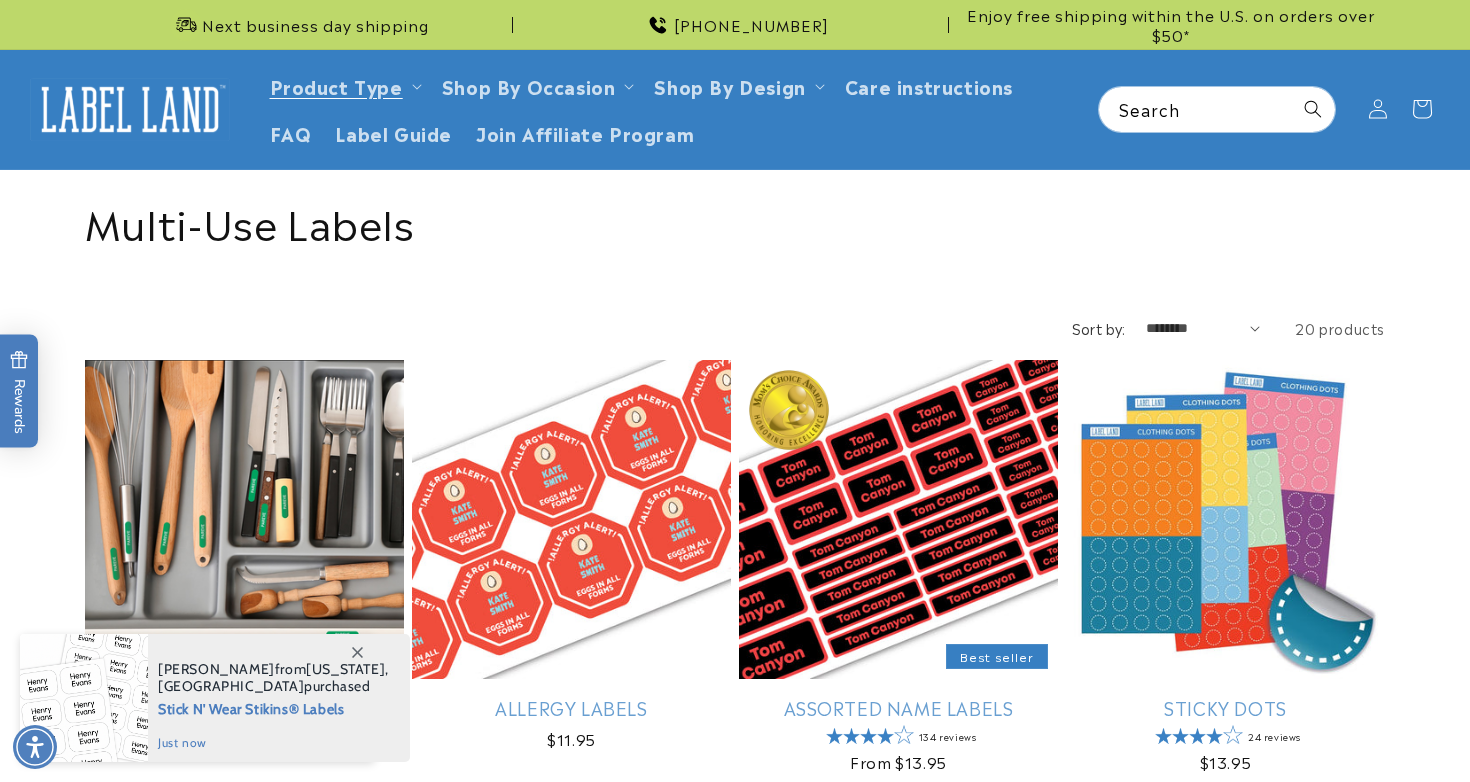 scroll, scrollTop: 0, scrollLeft: 0, axis: both 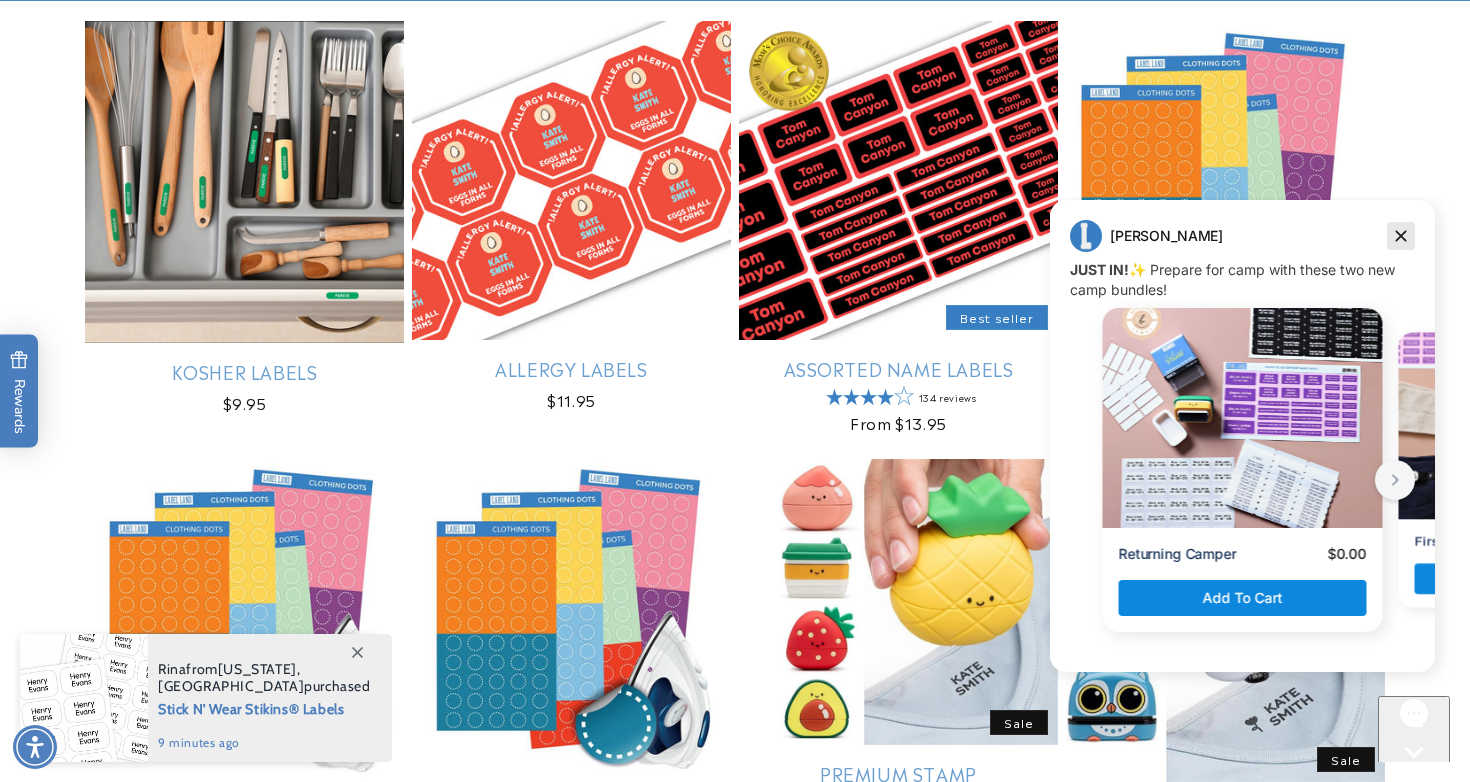 click 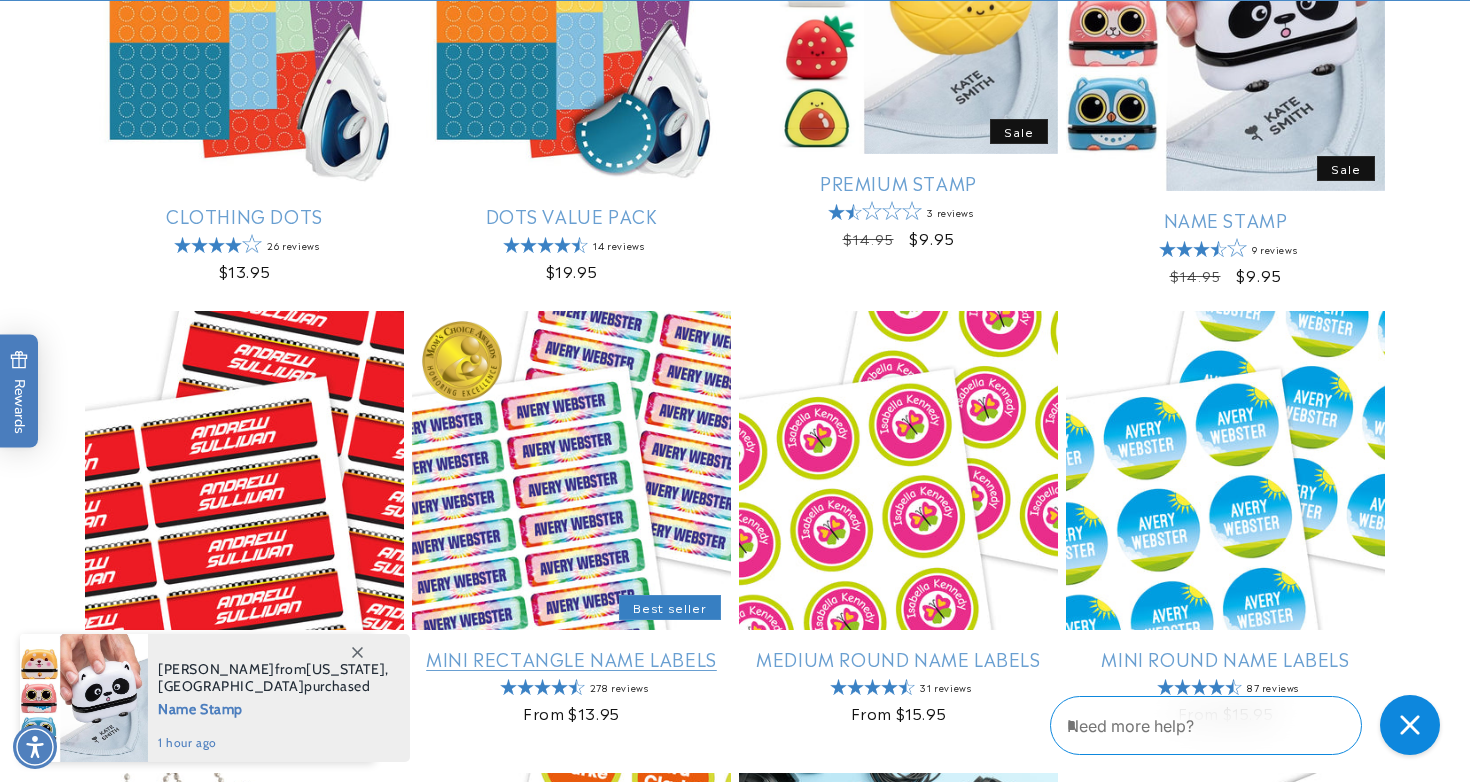 scroll, scrollTop: 933, scrollLeft: 0, axis: vertical 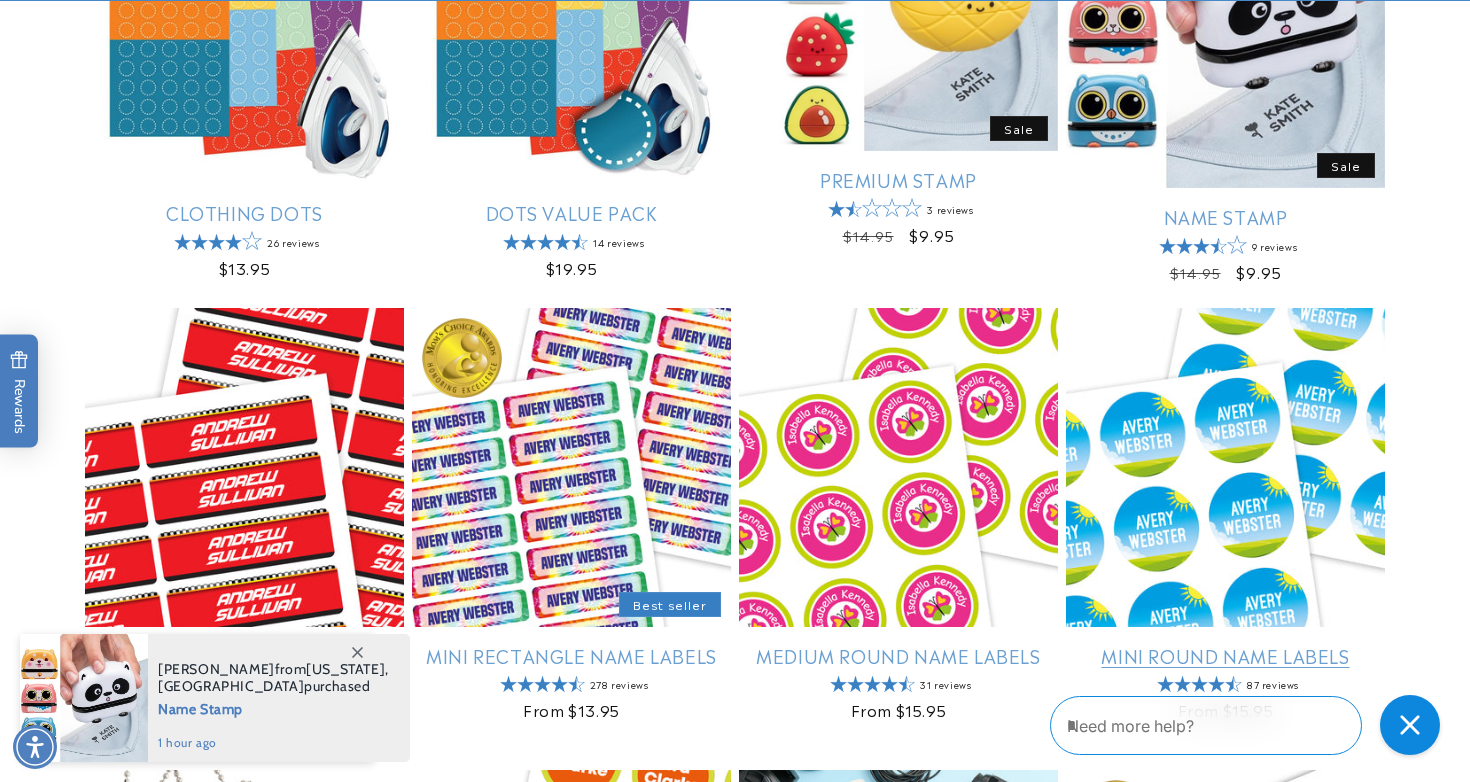 click on "Mini Round Name Labels" at bounding box center [1225, 655] 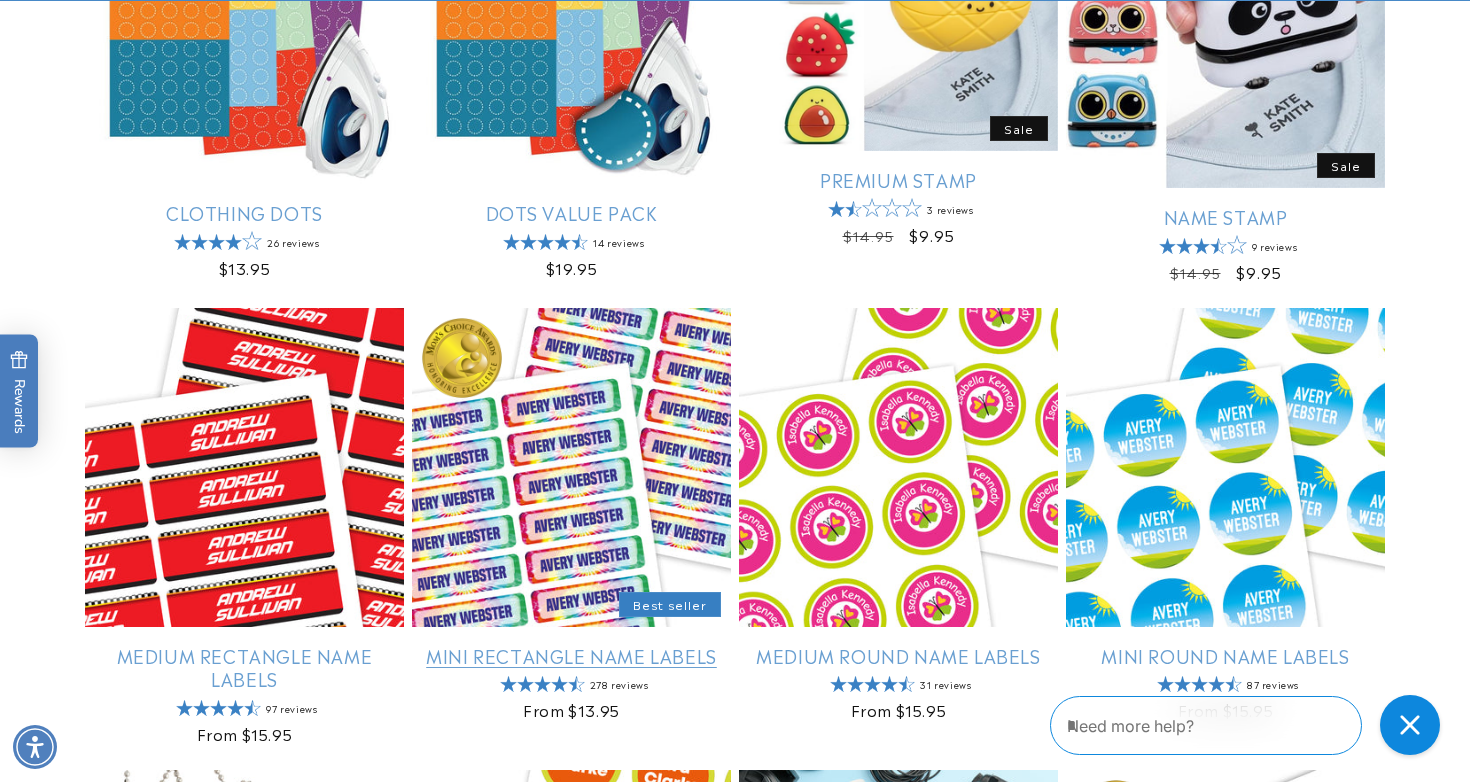 click on "Mini Rectangle Name Labels" at bounding box center [571, 655] 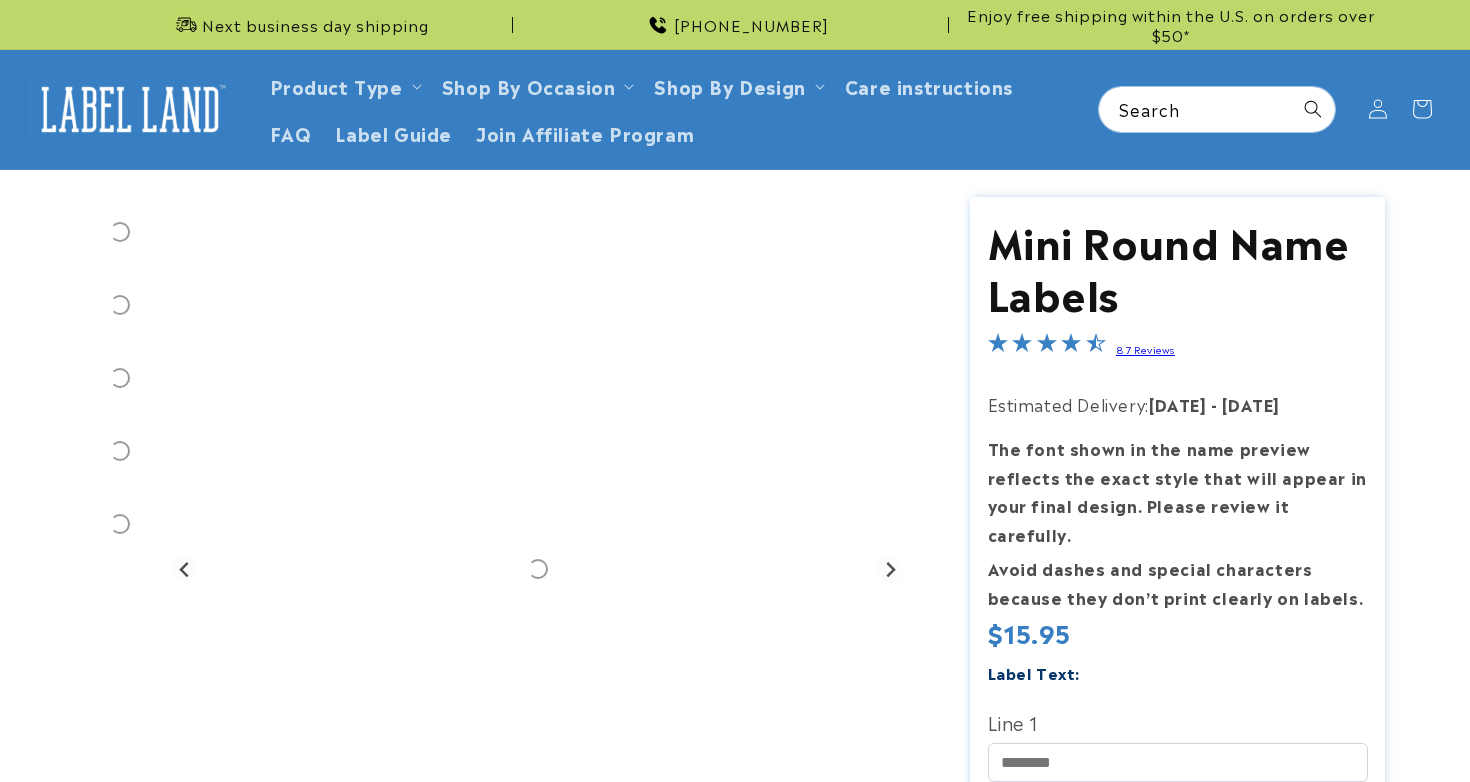 scroll, scrollTop: 0, scrollLeft: 0, axis: both 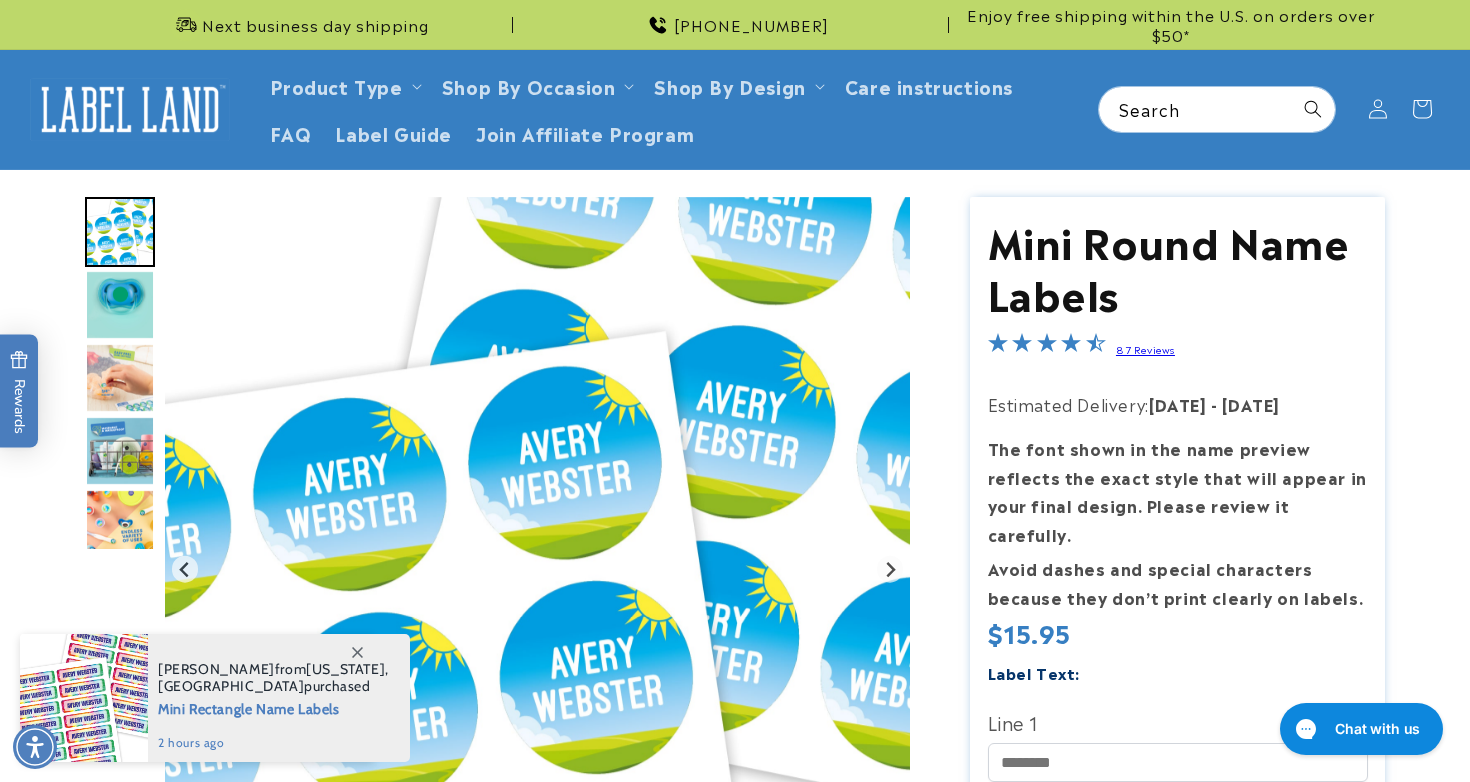 click at bounding box center (120, 305) 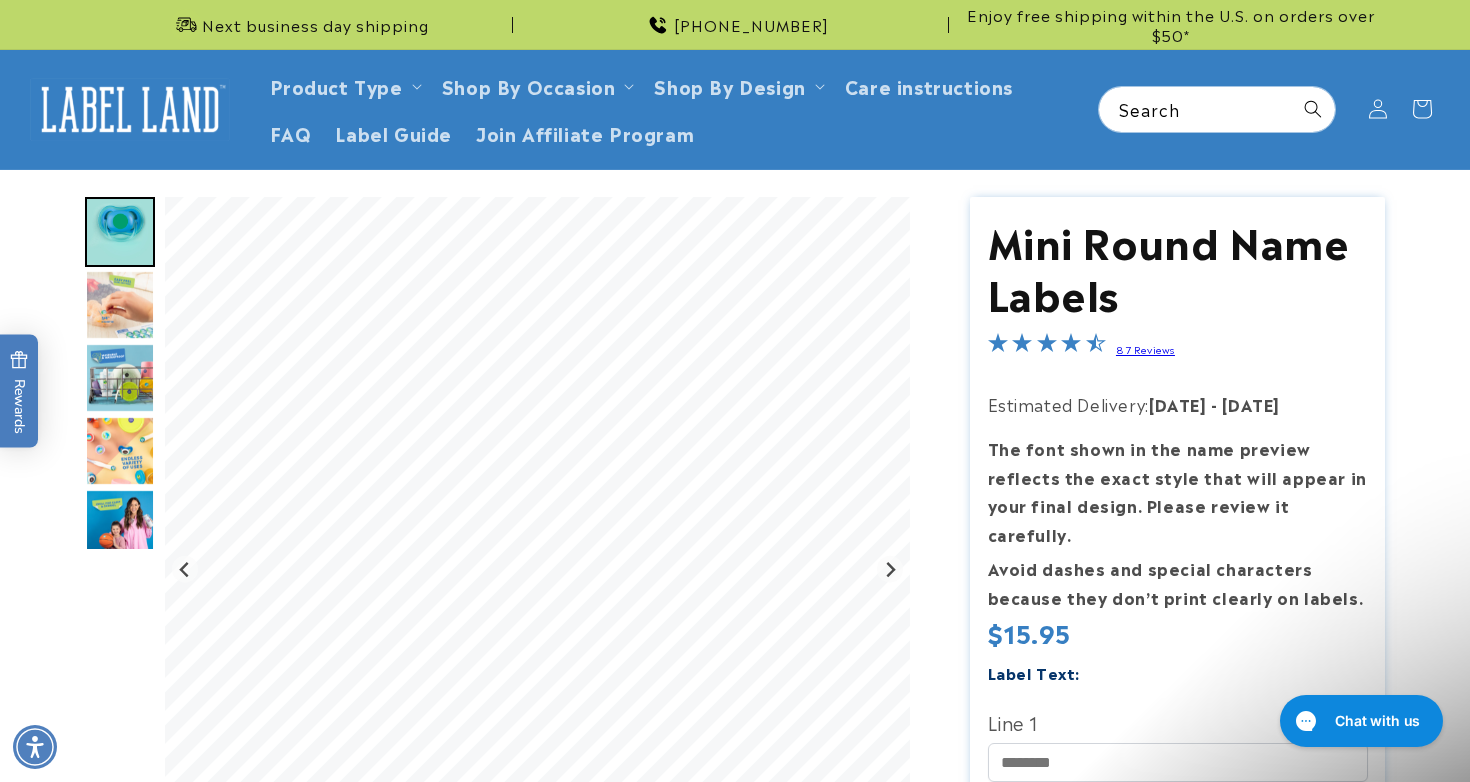 scroll, scrollTop: 0, scrollLeft: 0, axis: both 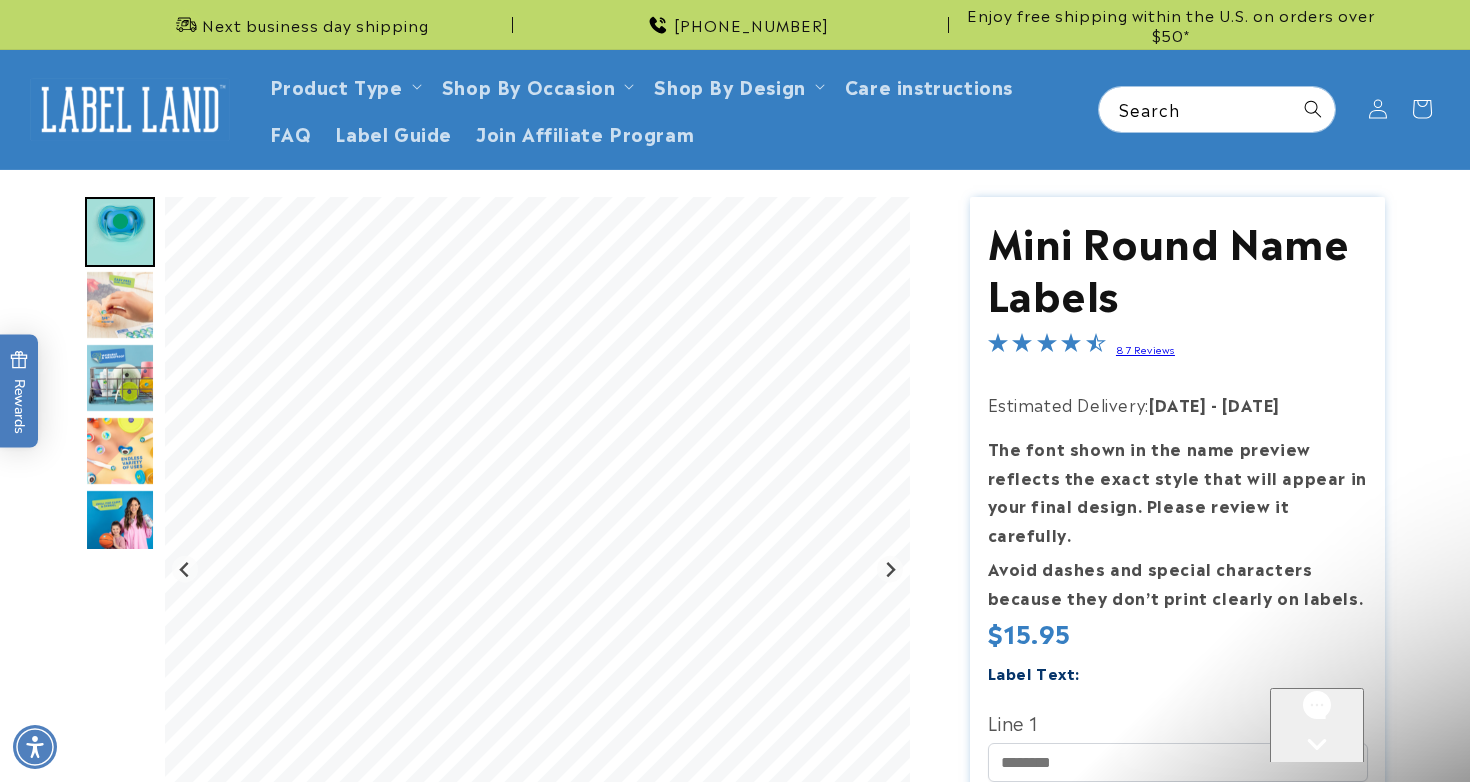 click at bounding box center (120, 305) 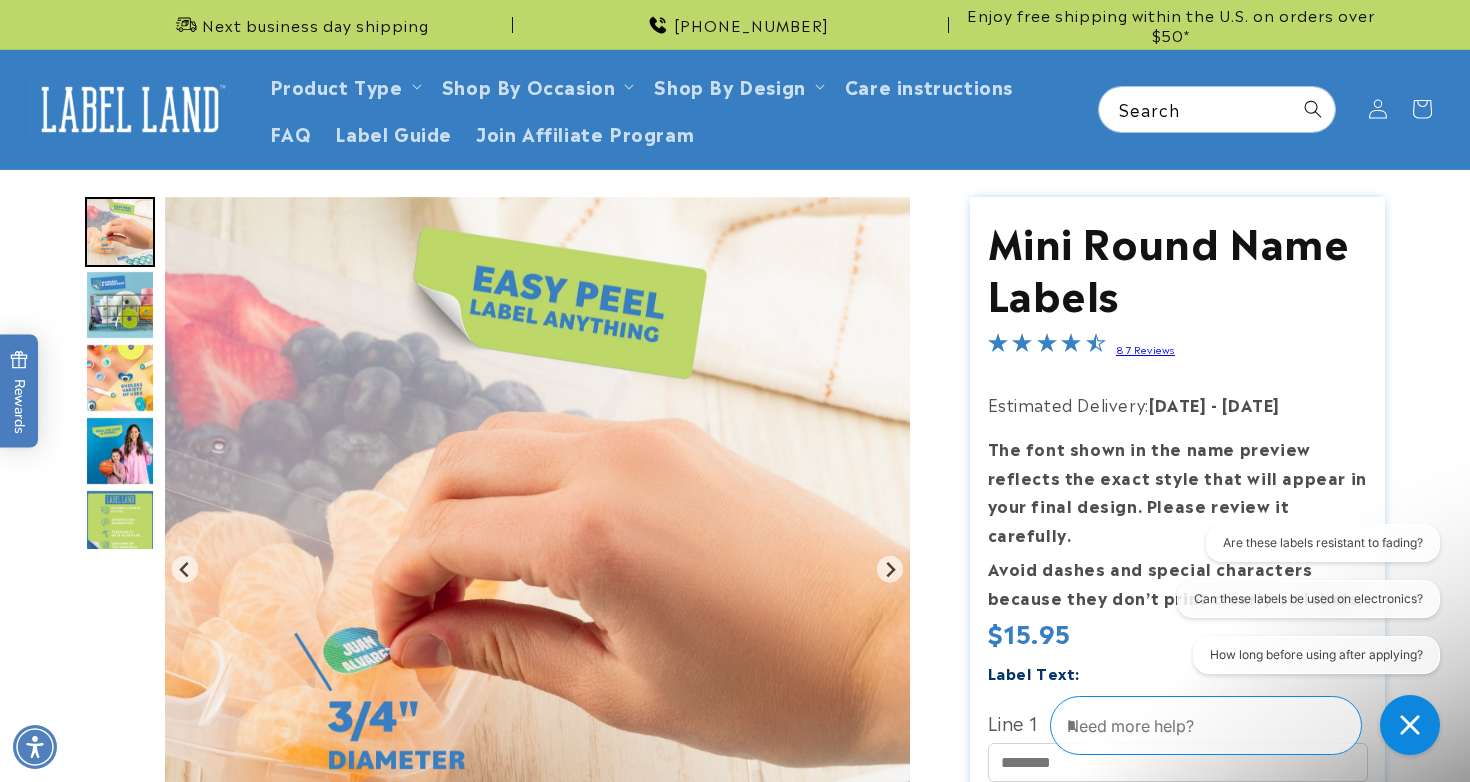 click at bounding box center (120, 305) 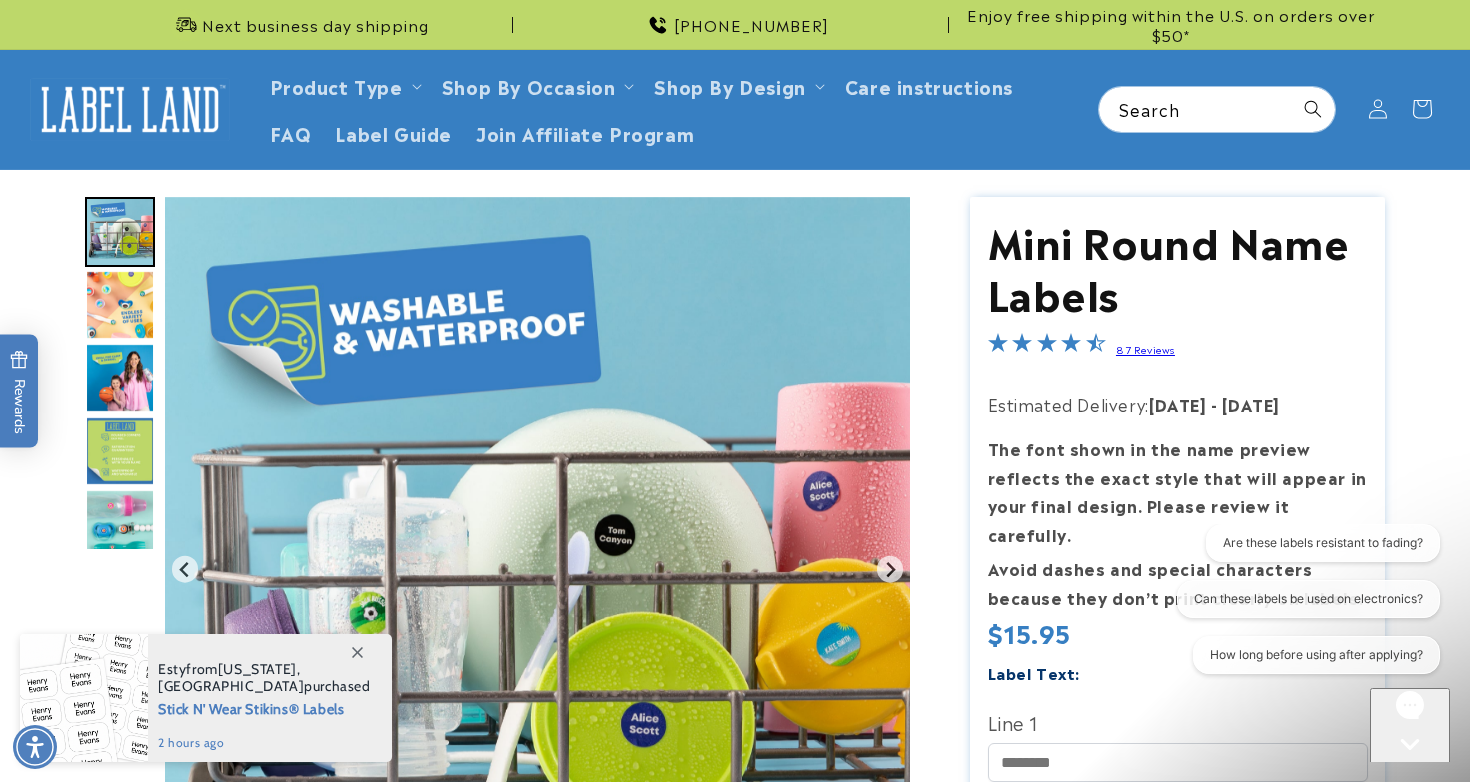 click at bounding box center (120, 305) 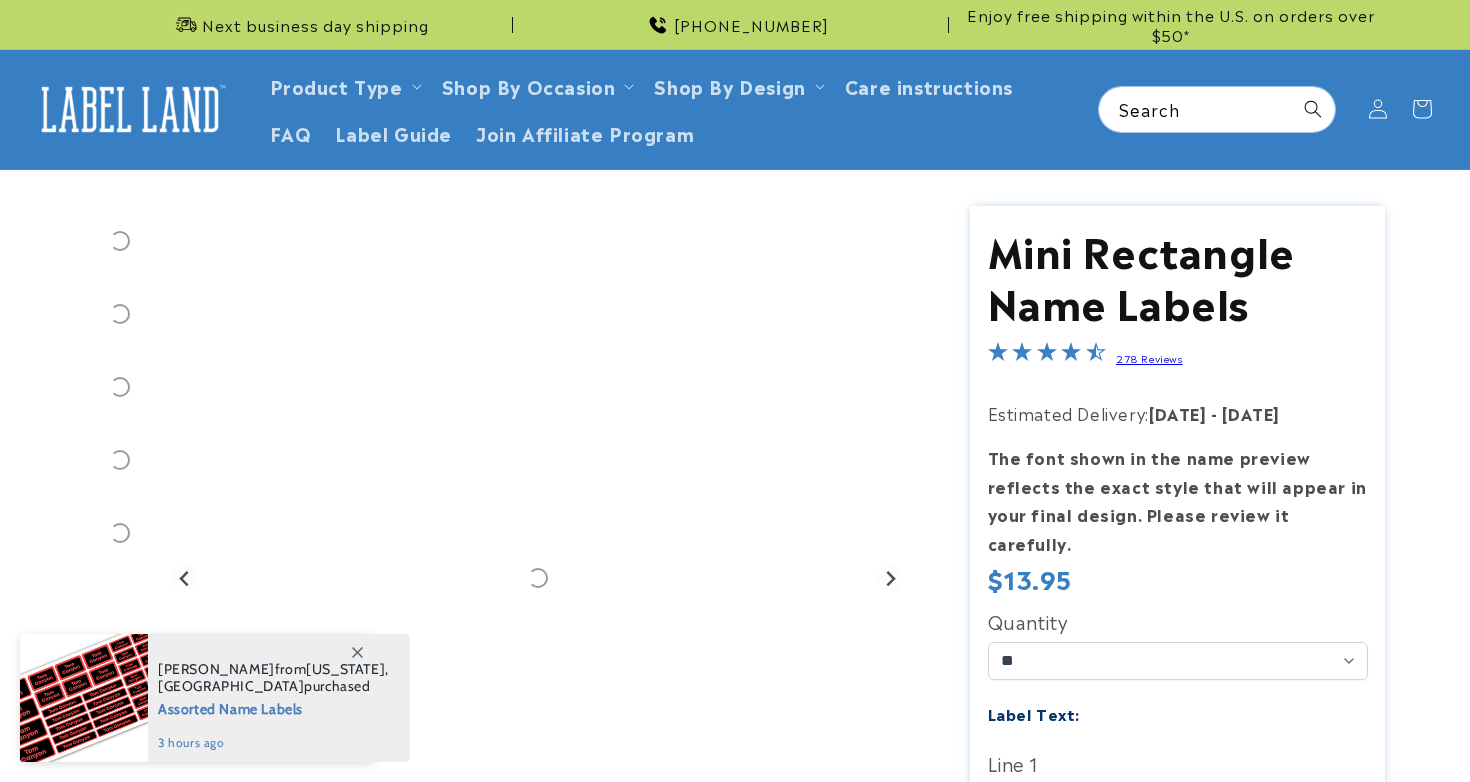 scroll, scrollTop: 0, scrollLeft: 0, axis: both 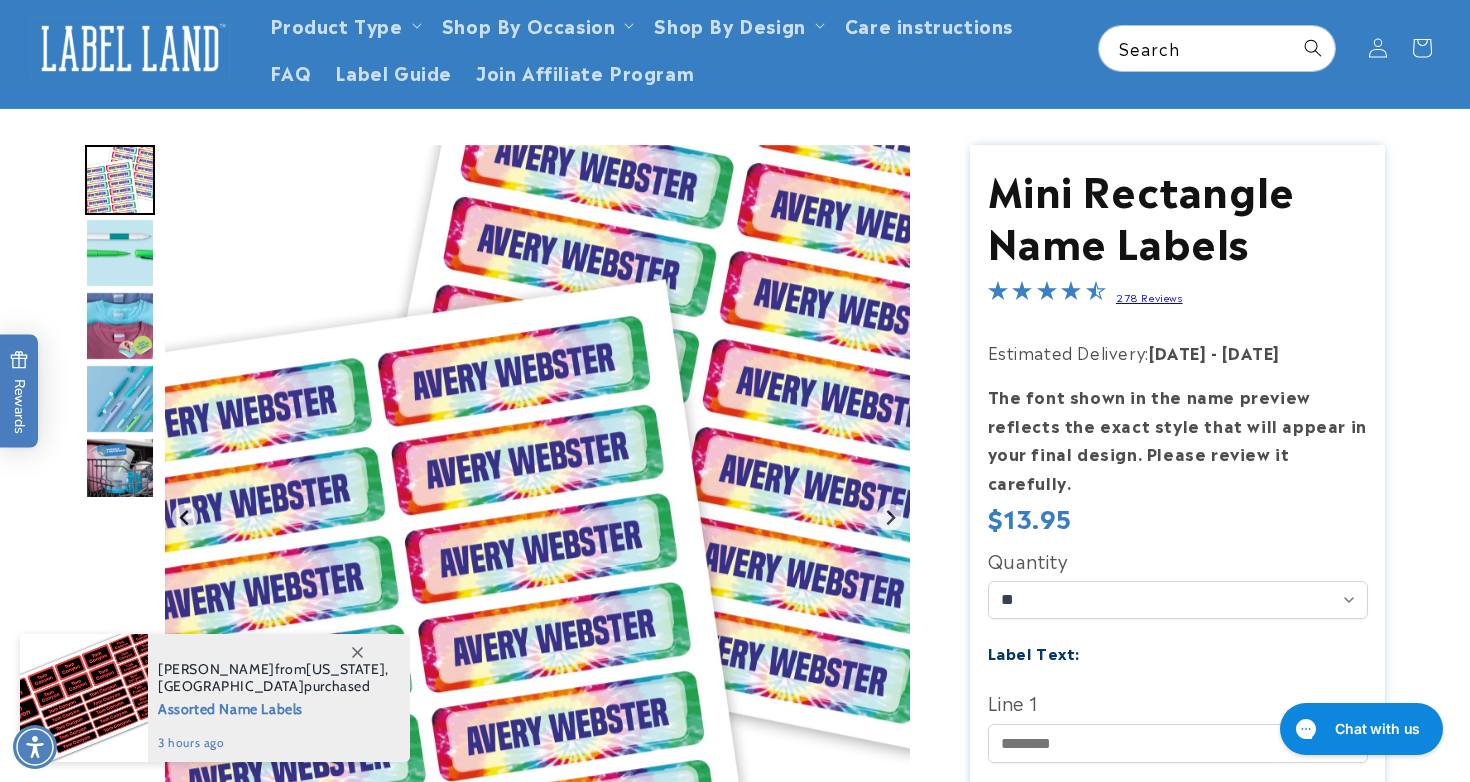 click at bounding box center [120, 253] 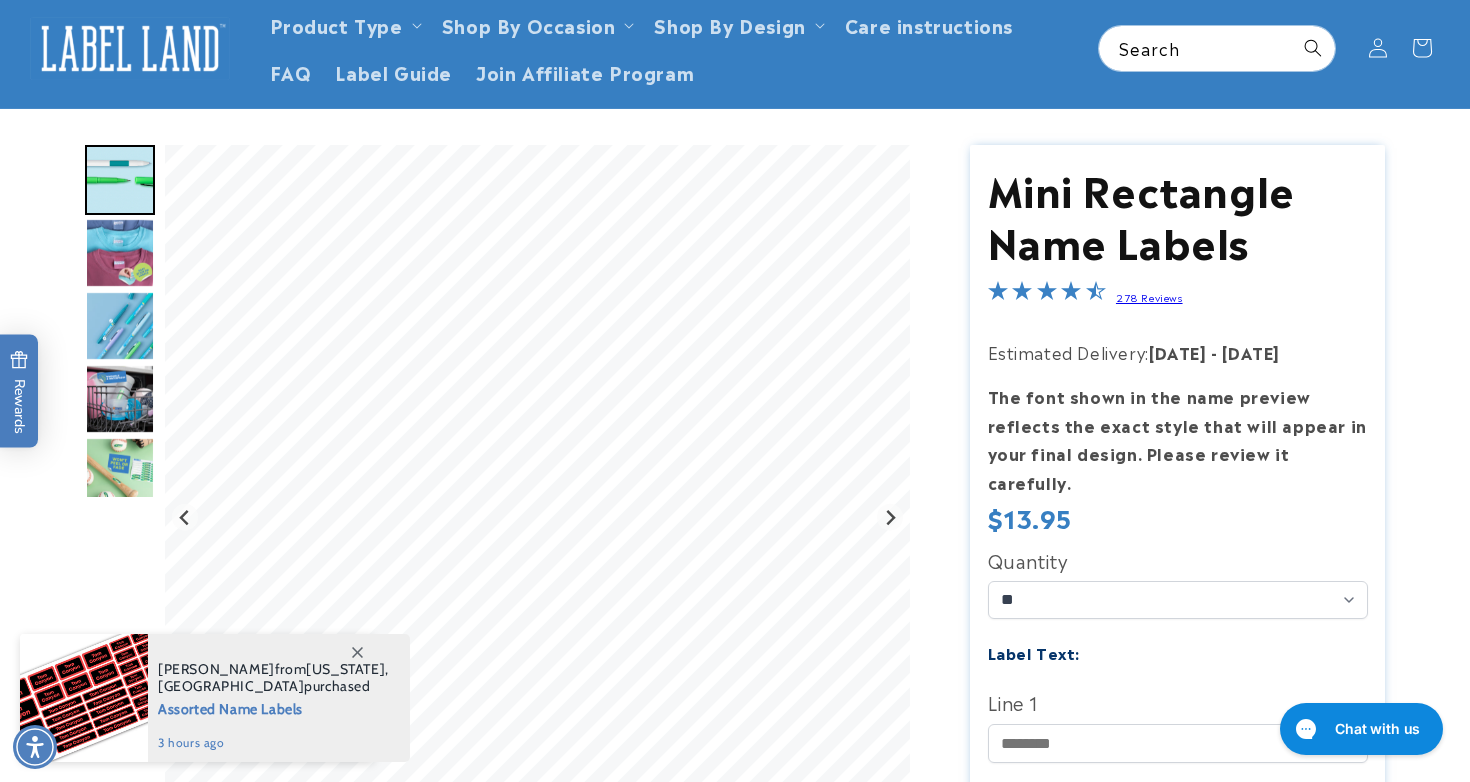 click at bounding box center (120, 326) 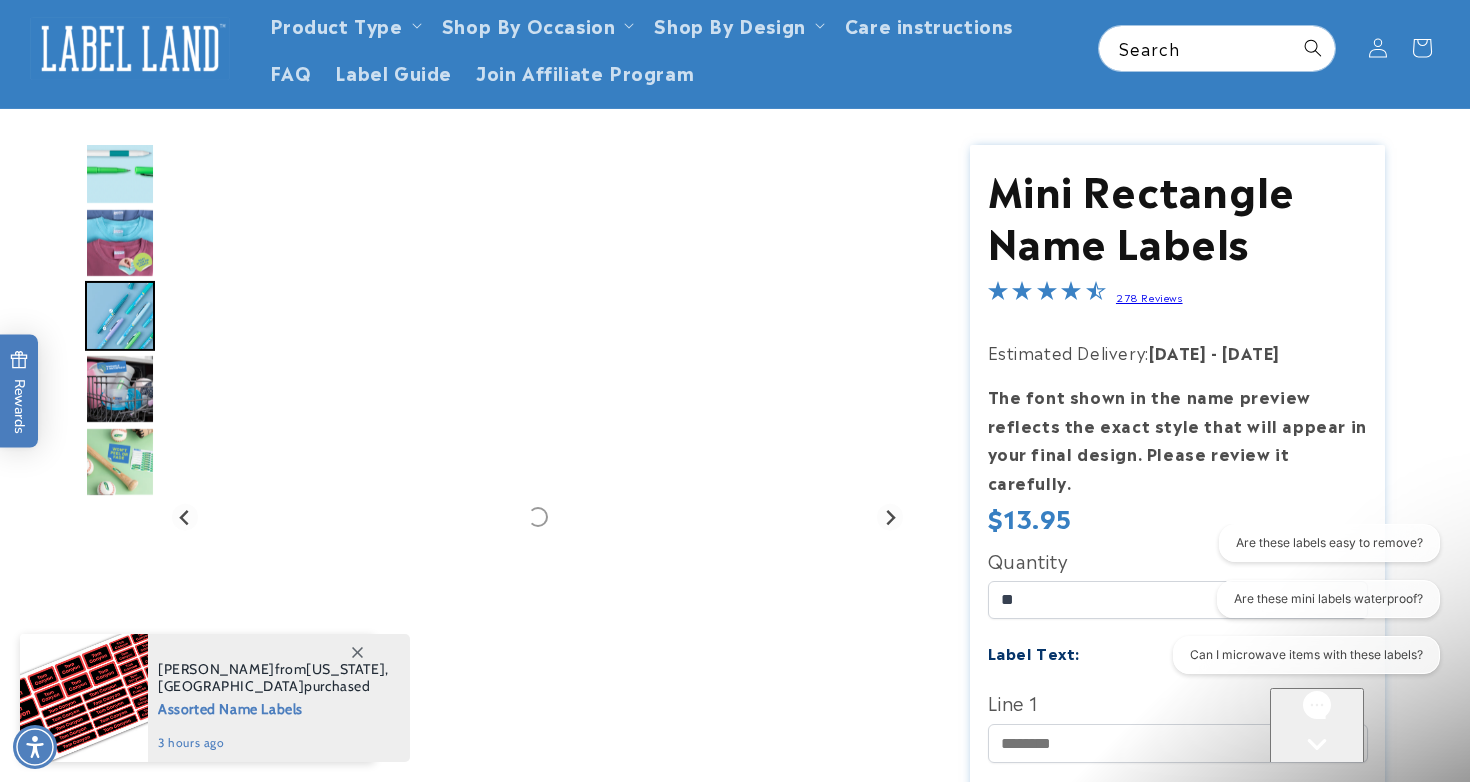 scroll, scrollTop: 0, scrollLeft: 0, axis: both 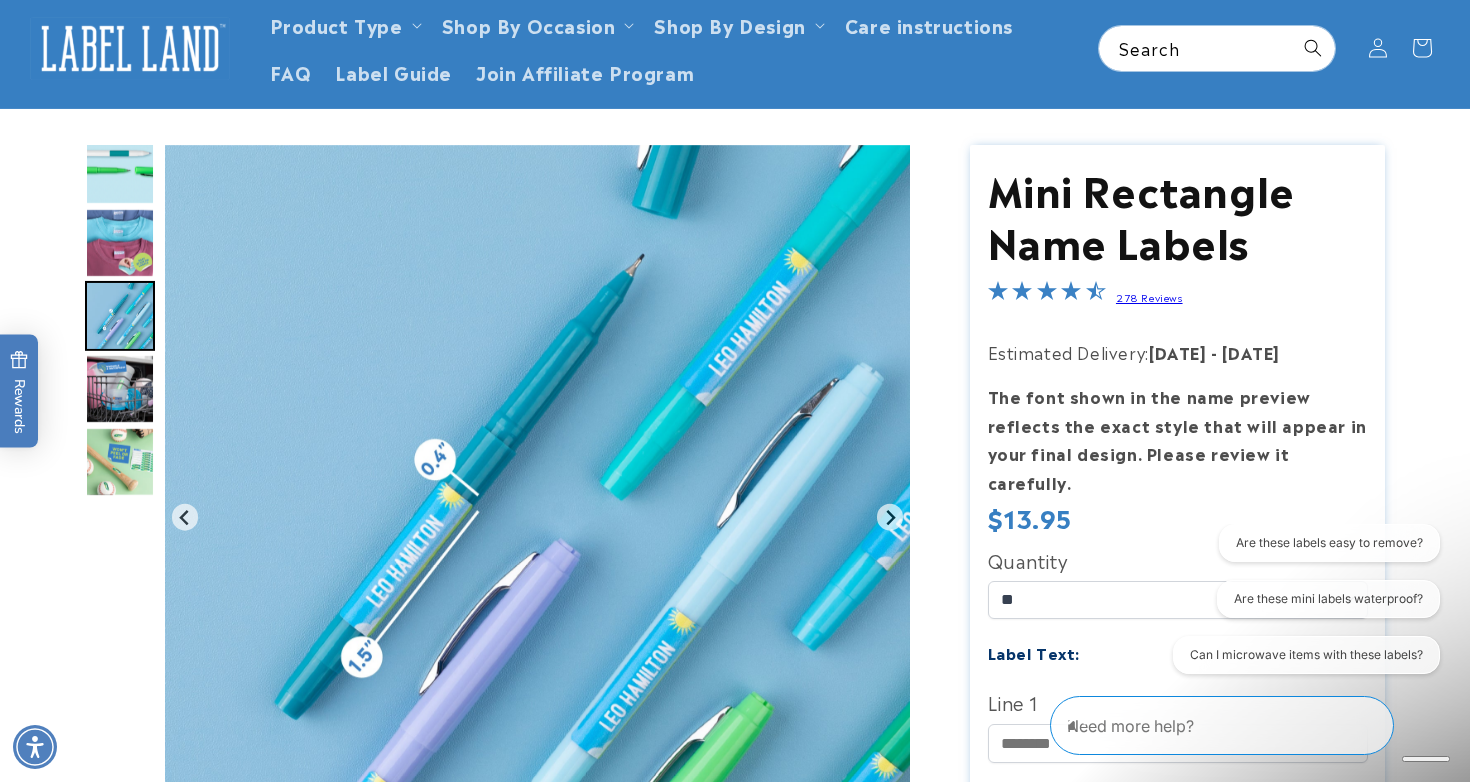 click at bounding box center (120, 389) 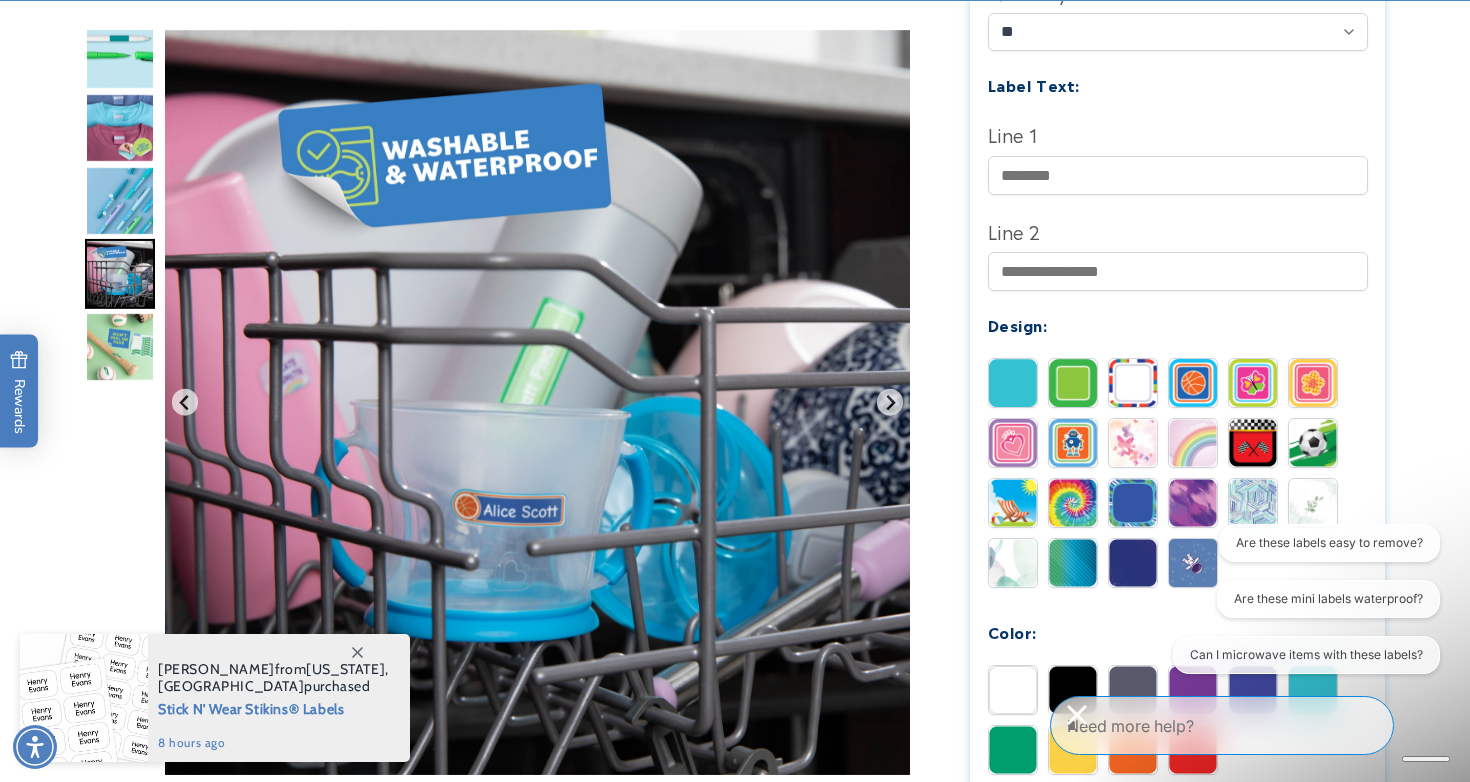 scroll, scrollTop: 630, scrollLeft: 0, axis: vertical 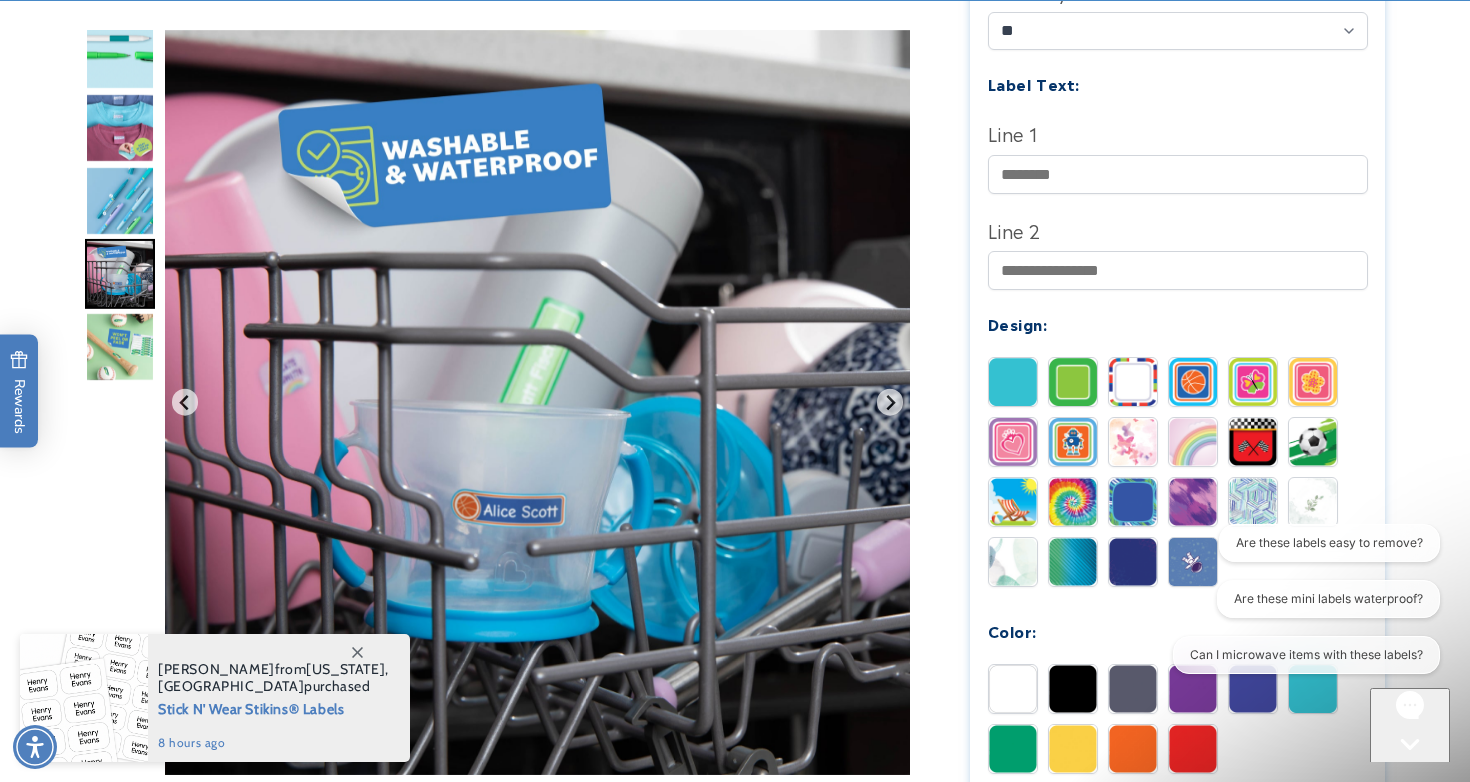 click at bounding box center [1013, 382] 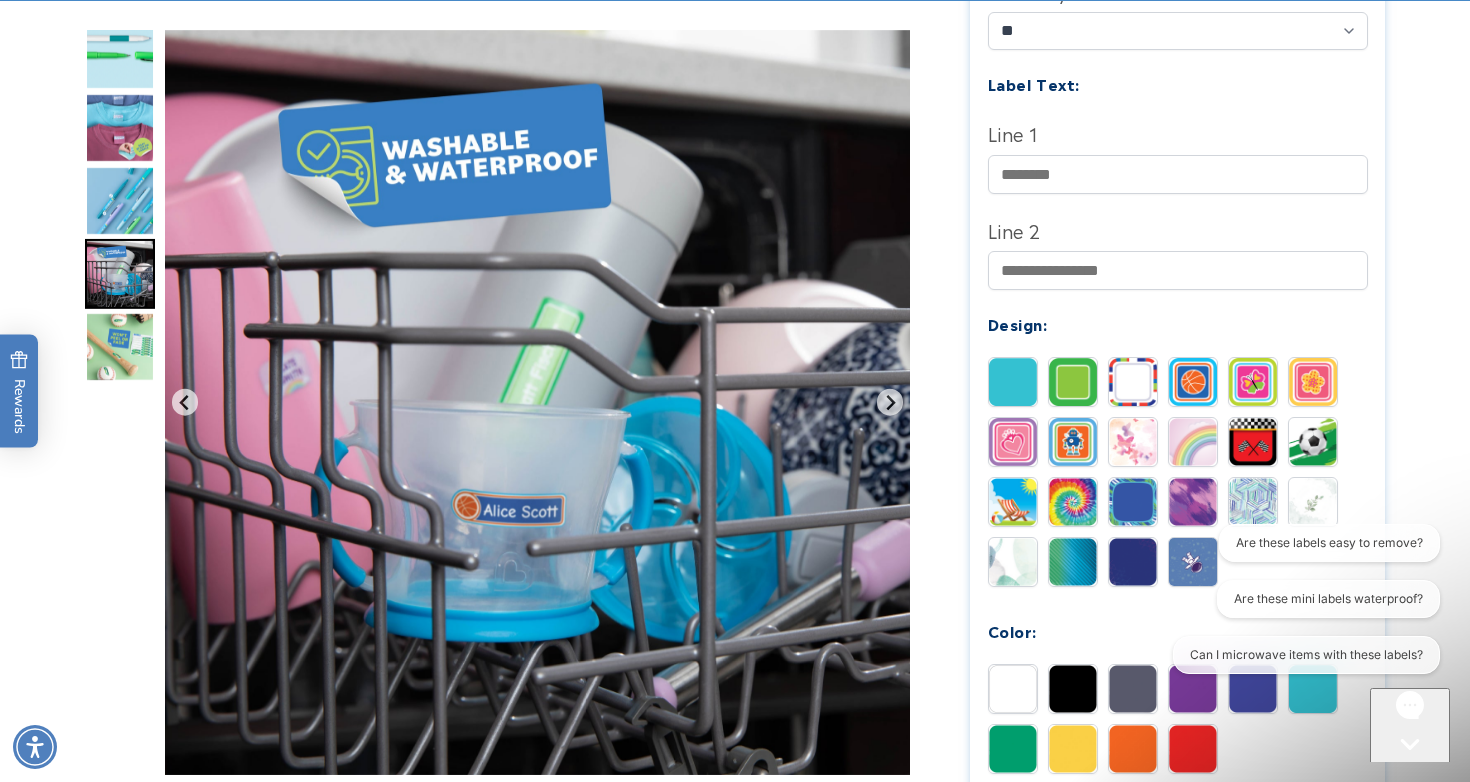 click at bounding box center (120, 274) 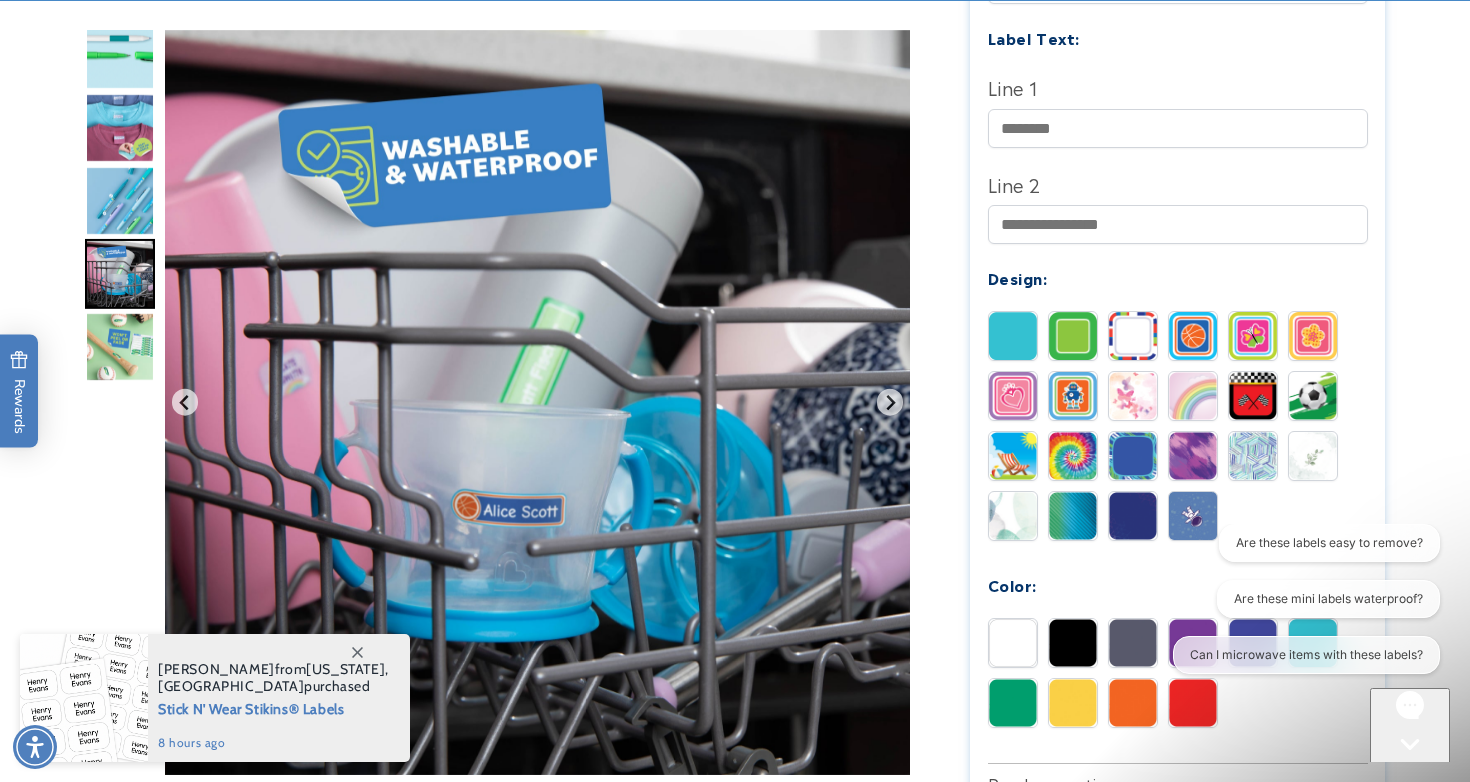 scroll, scrollTop: 678, scrollLeft: 0, axis: vertical 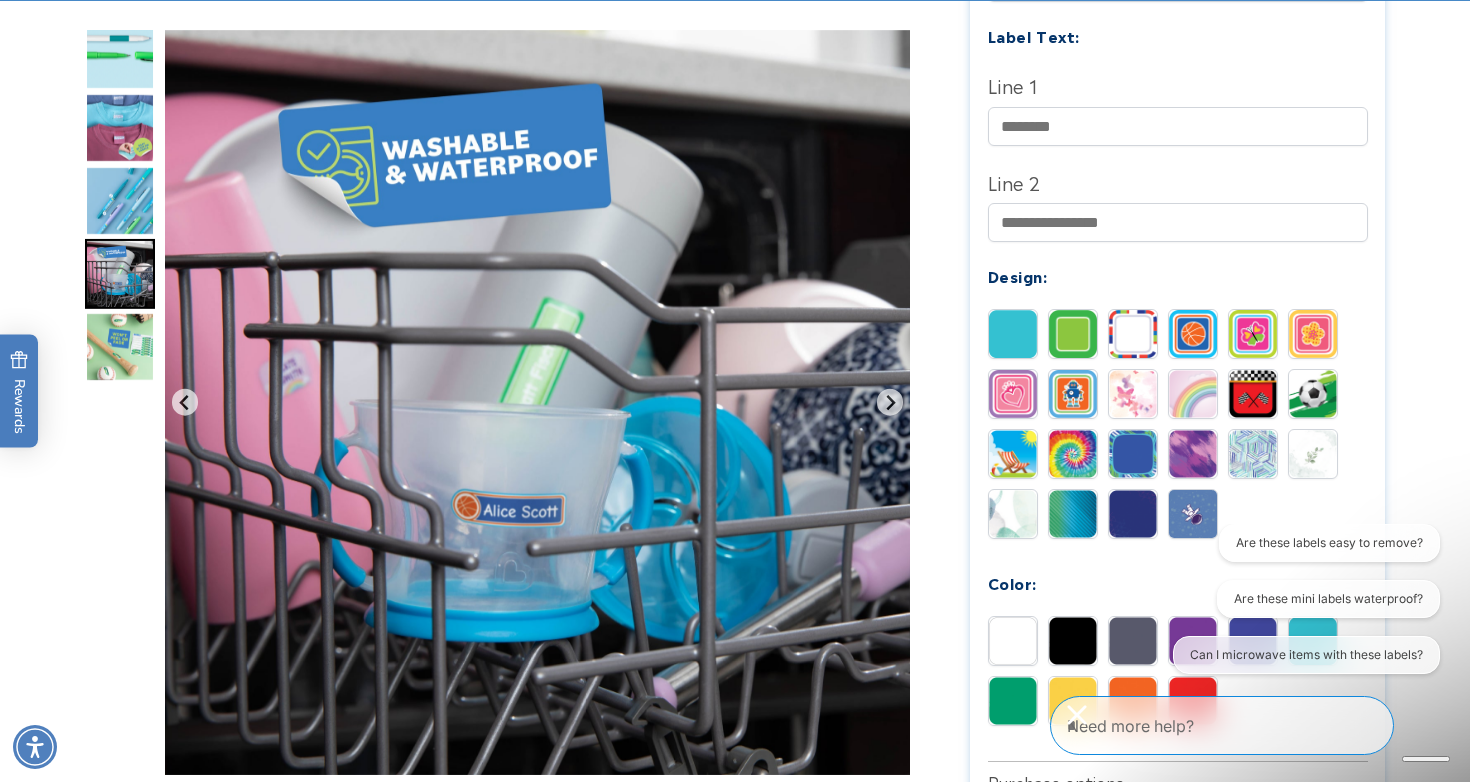 click at bounding box center (1313, 454) 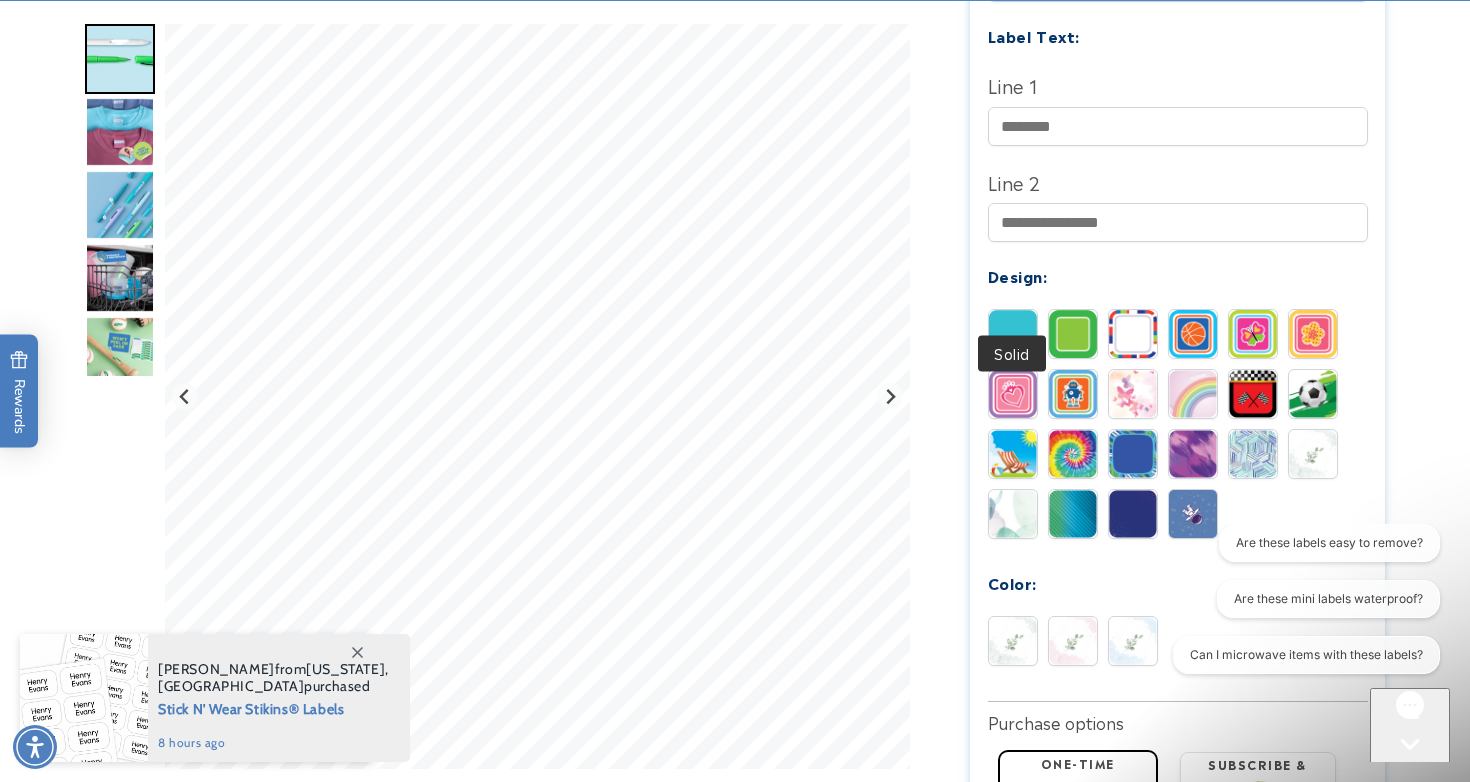 click at bounding box center (1013, 334) 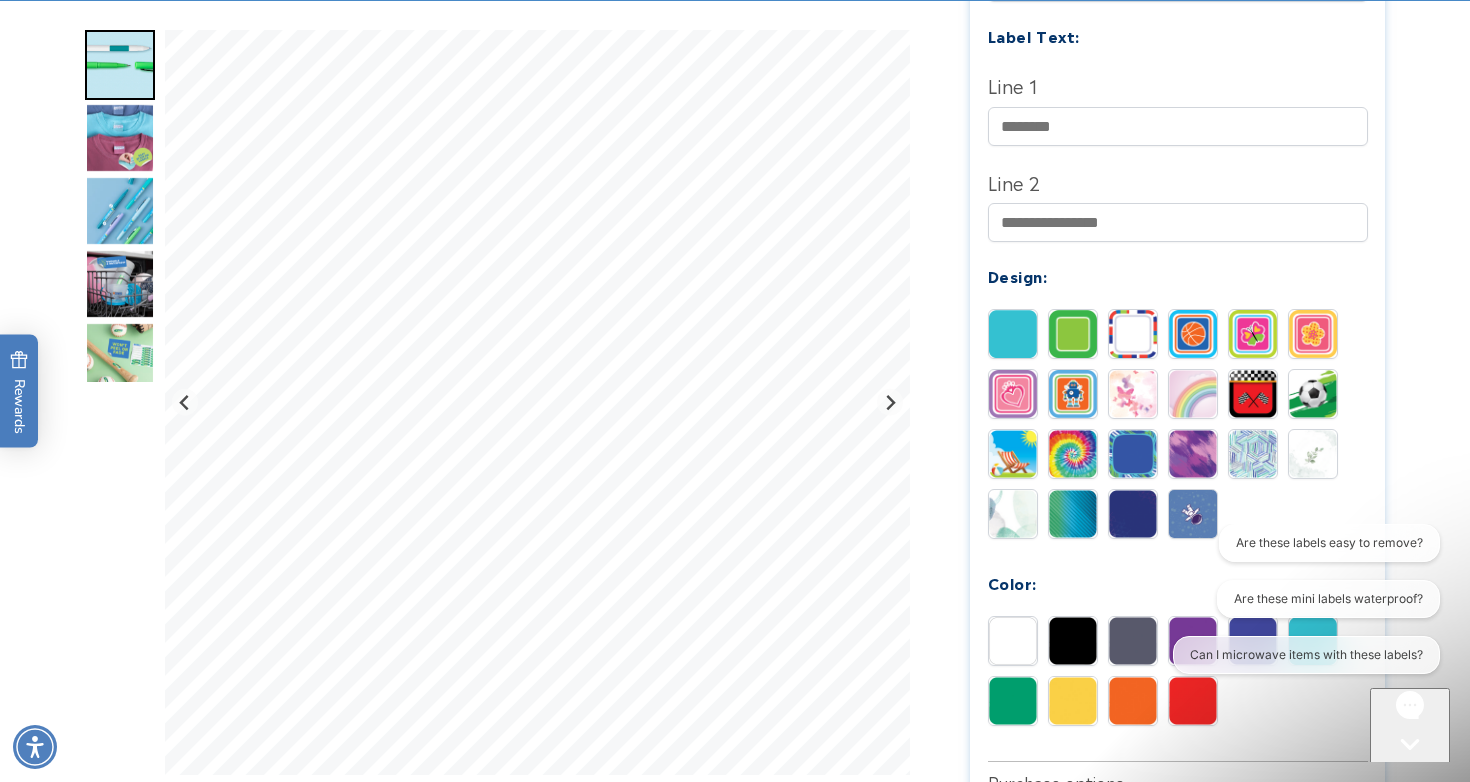 click at bounding box center (1133, 514) 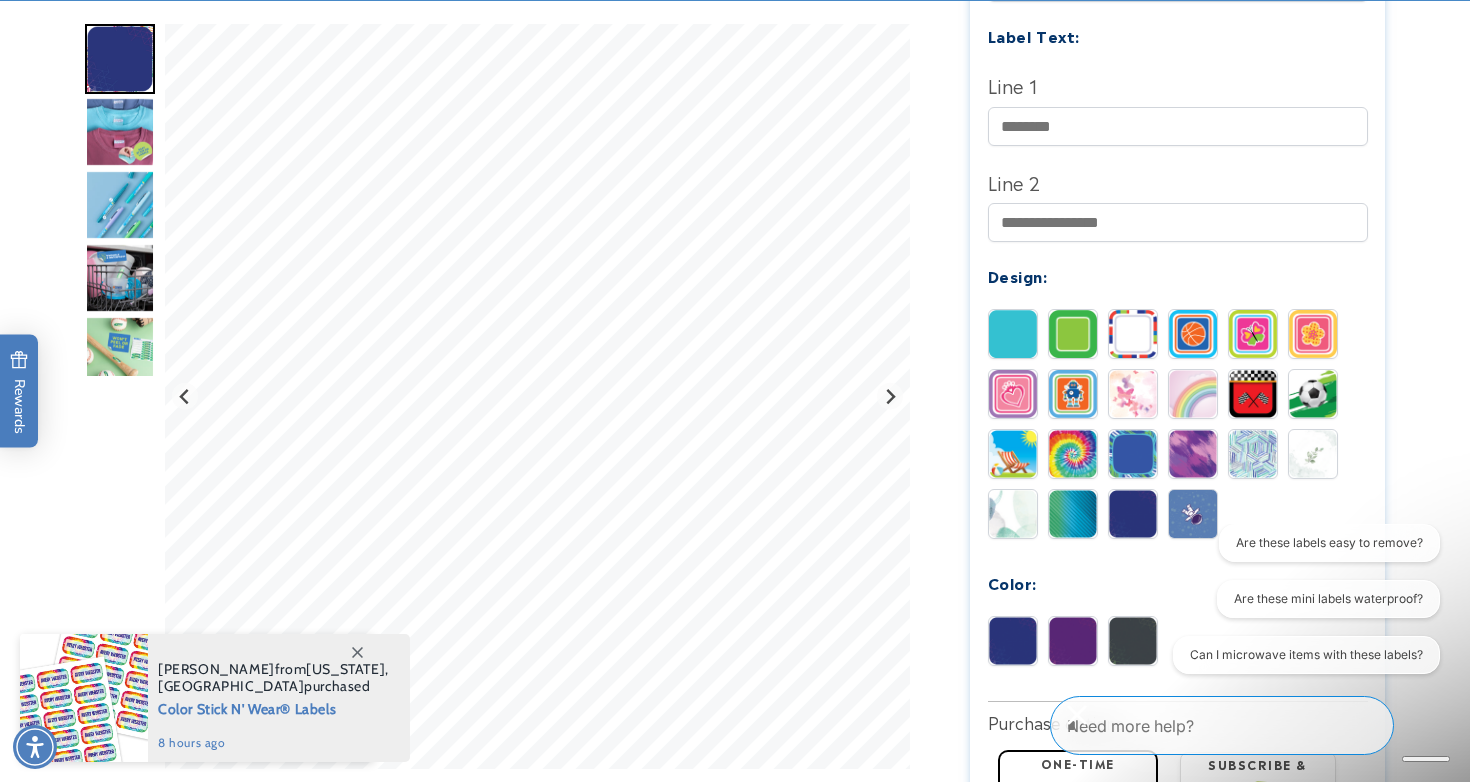 click at bounding box center [1133, 454] 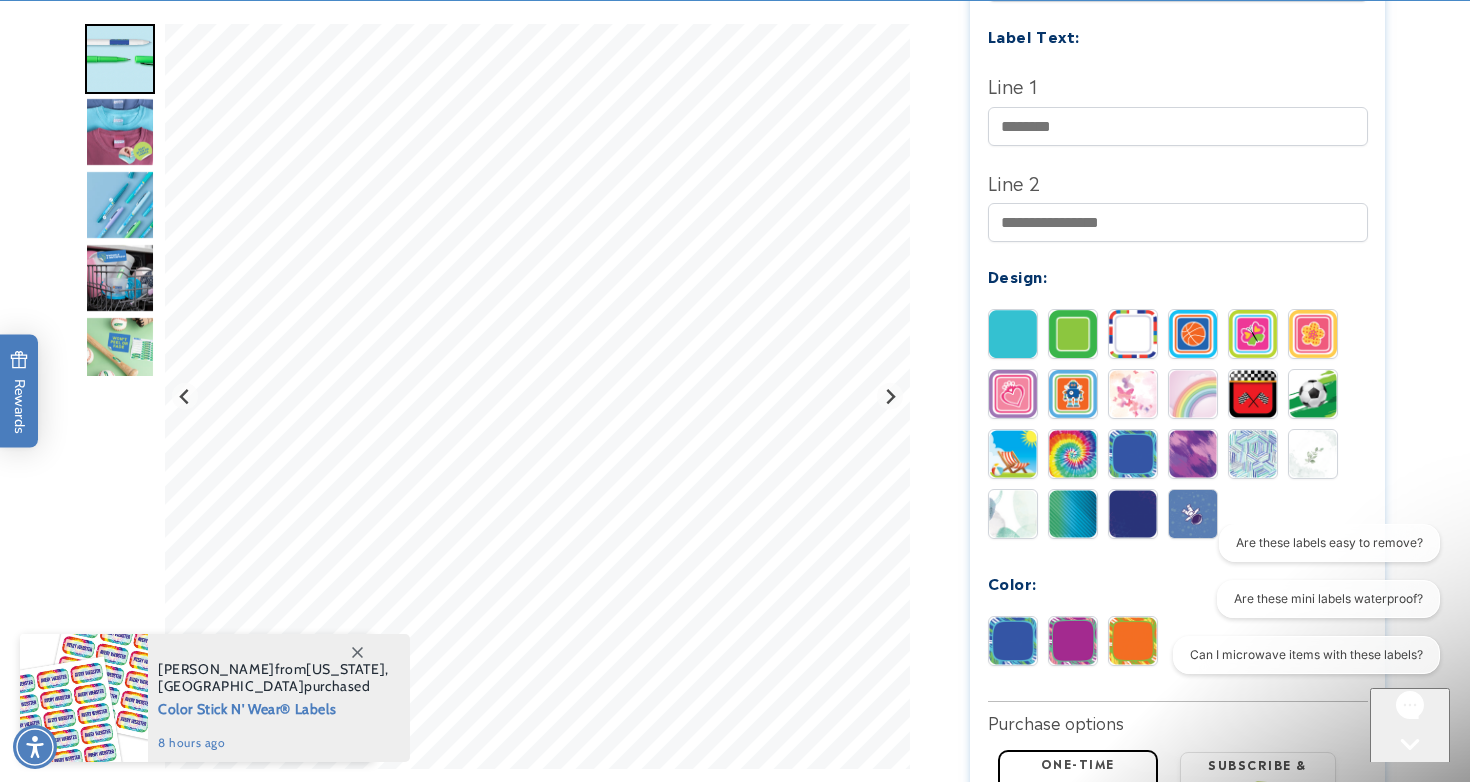 click at bounding box center (1013, 334) 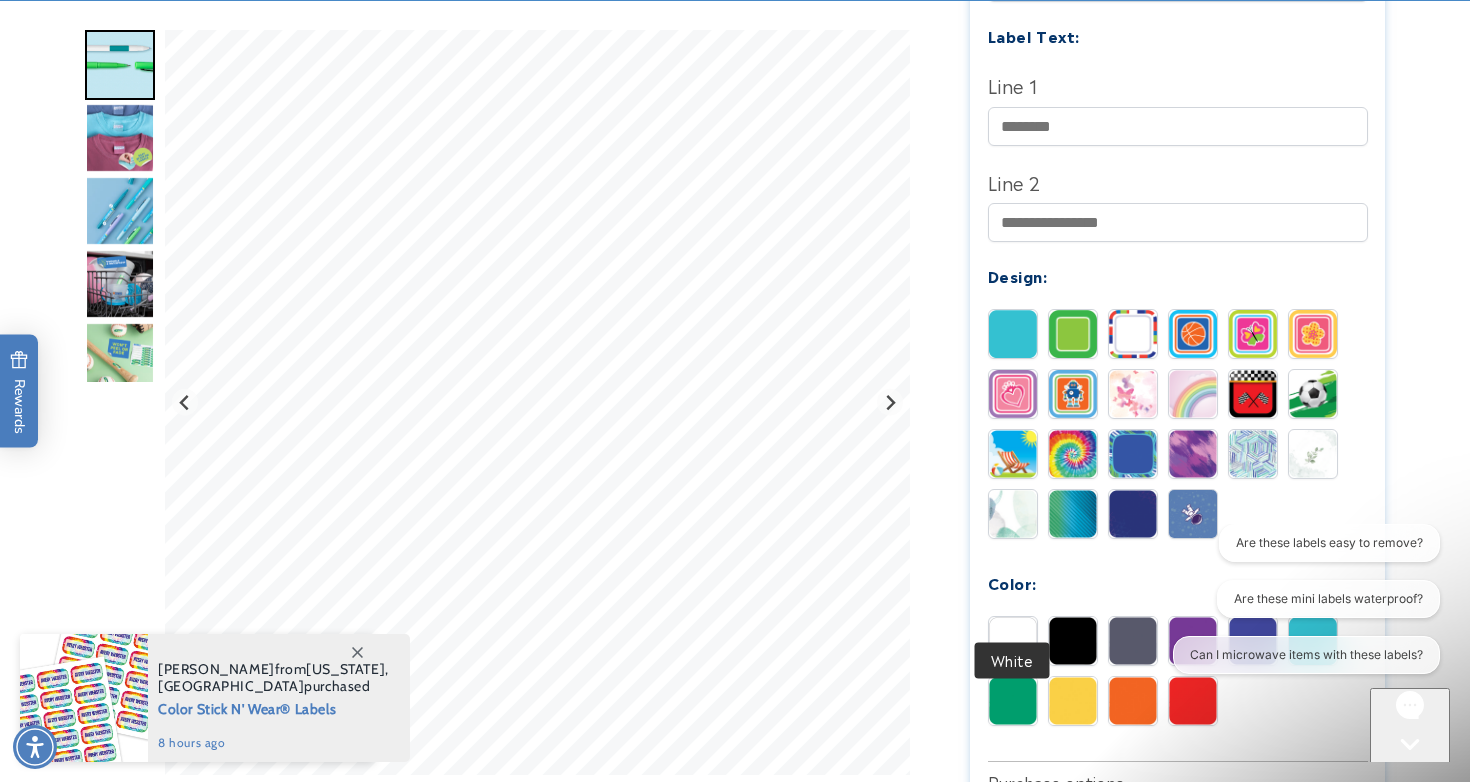 click at bounding box center (1013, 641) 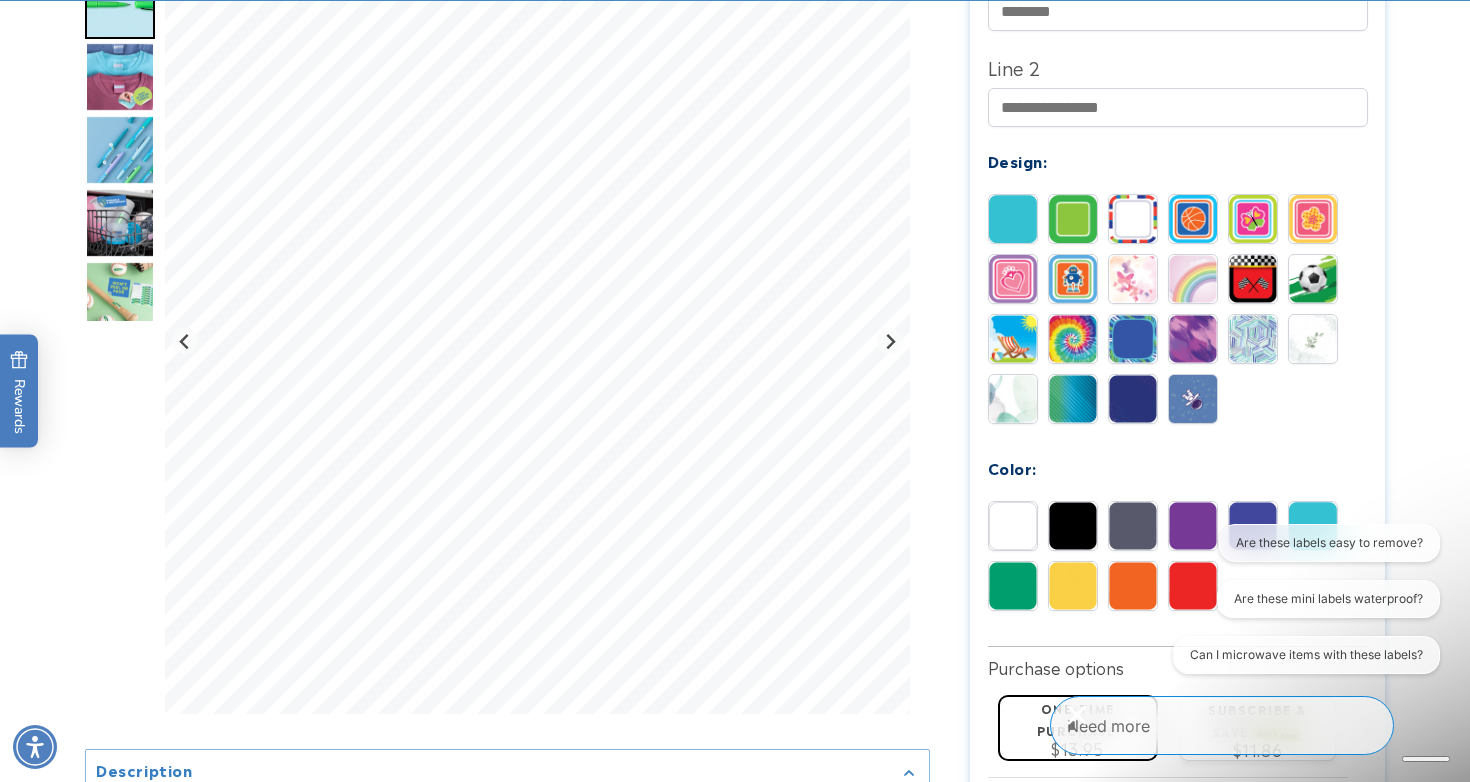 scroll, scrollTop: 842, scrollLeft: 0, axis: vertical 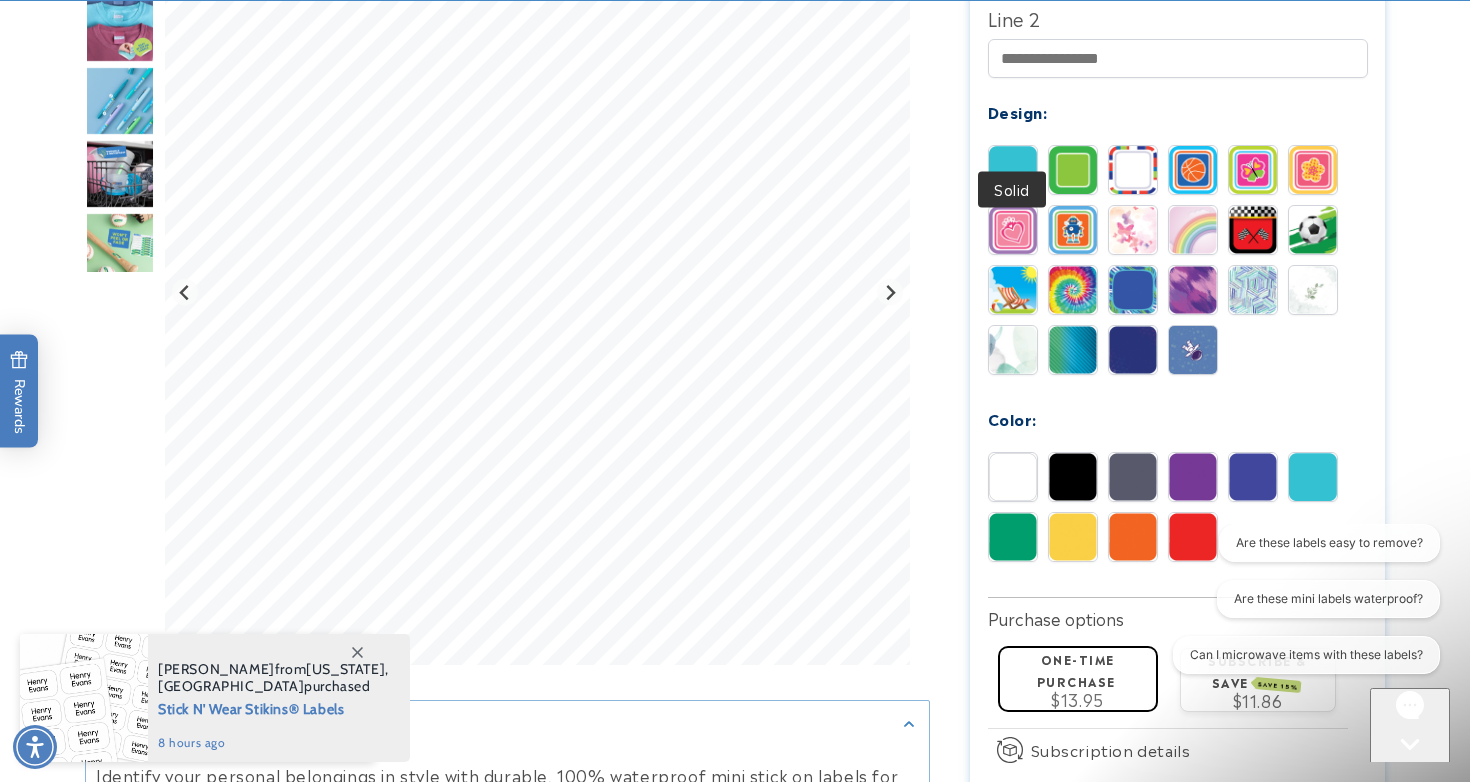 click at bounding box center [1013, 170] 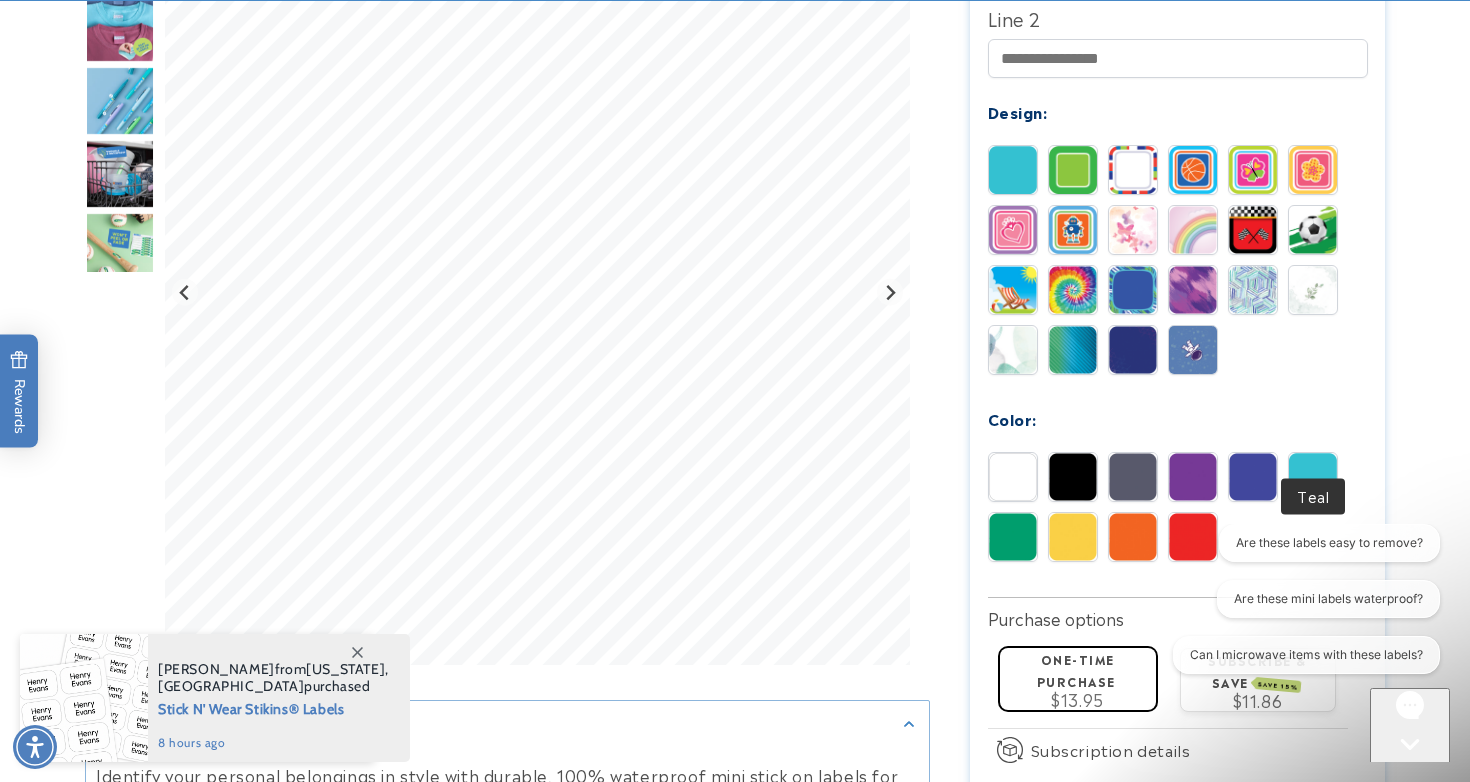 click at bounding box center [1313, 477] 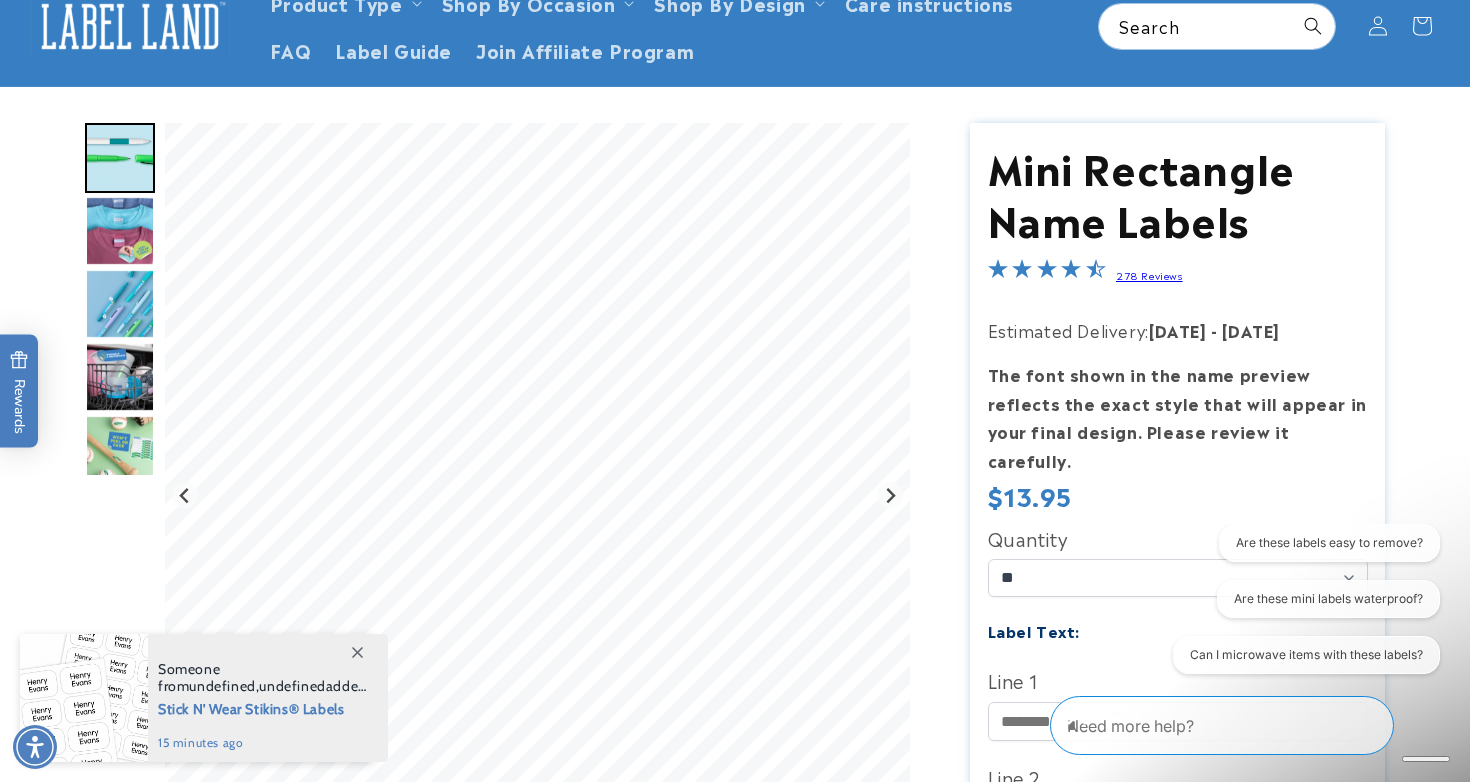 scroll, scrollTop: 101, scrollLeft: 0, axis: vertical 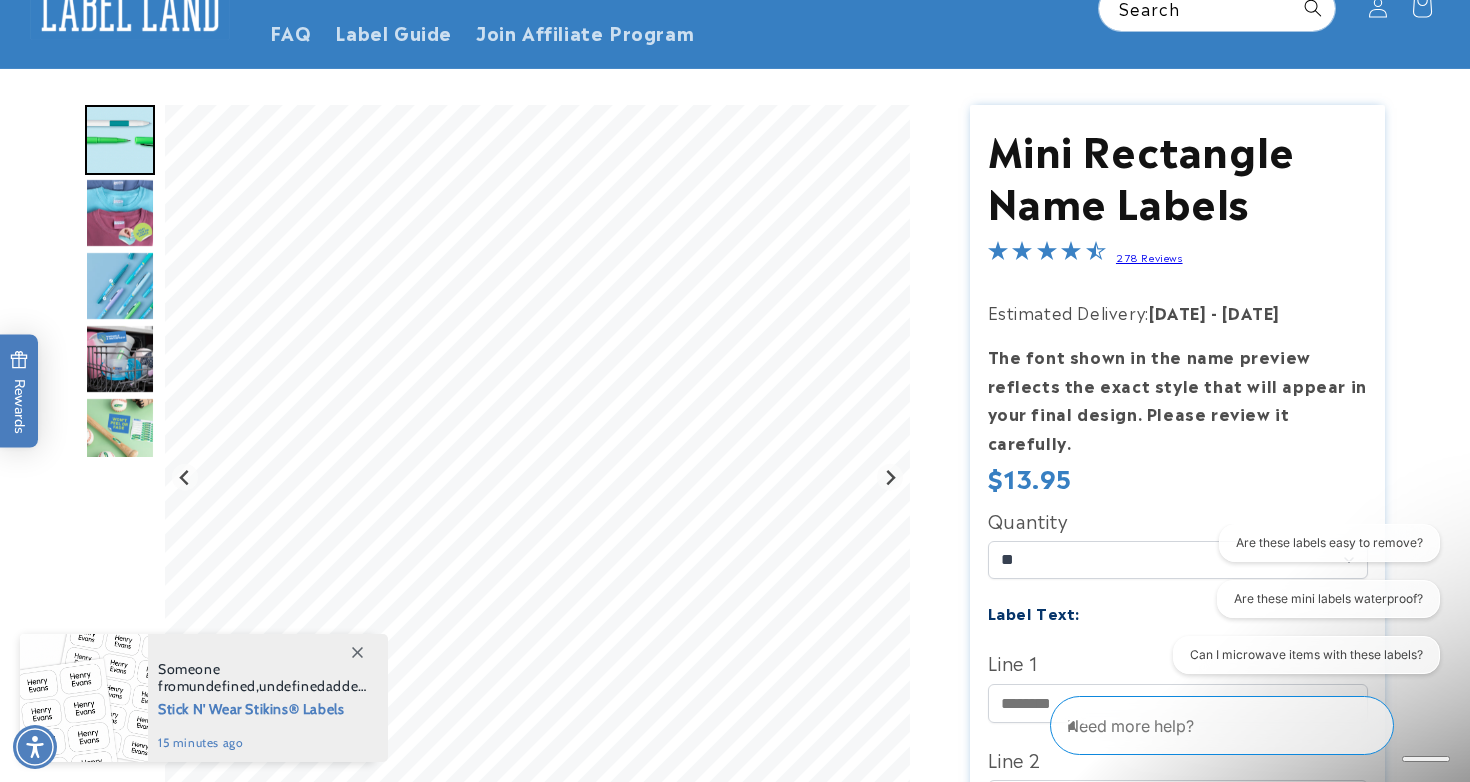 click at bounding box center (120, 286) 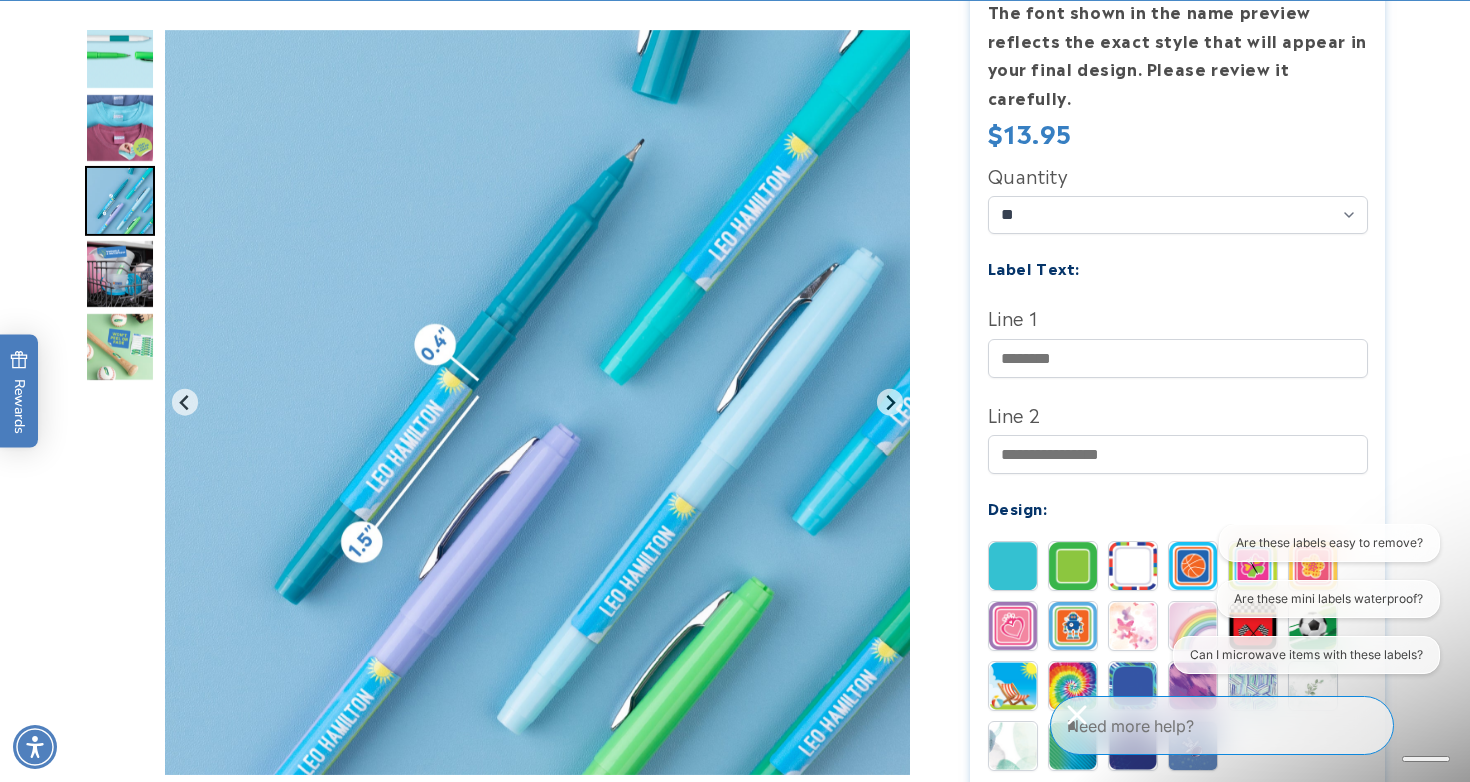 scroll, scrollTop: 448, scrollLeft: 0, axis: vertical 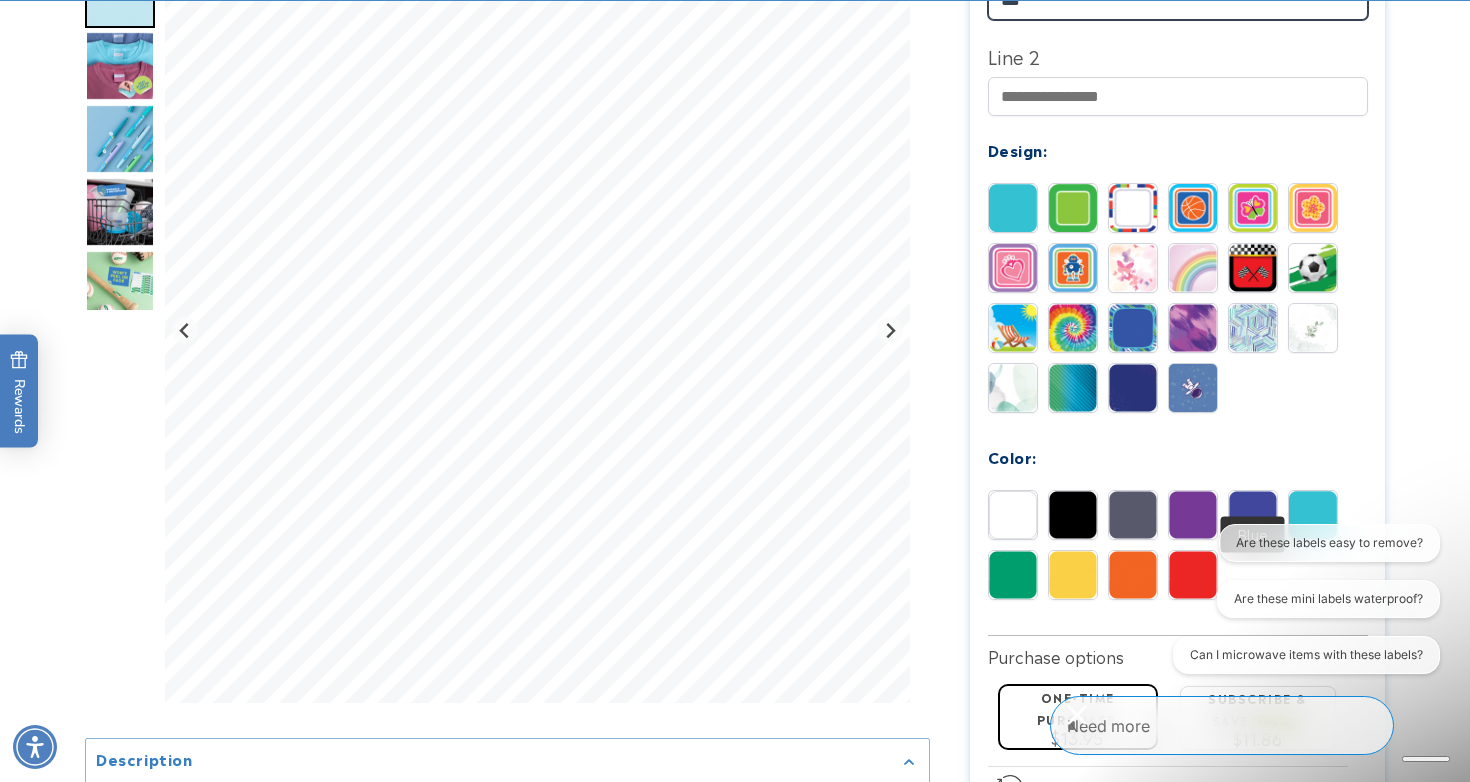 type on "***" 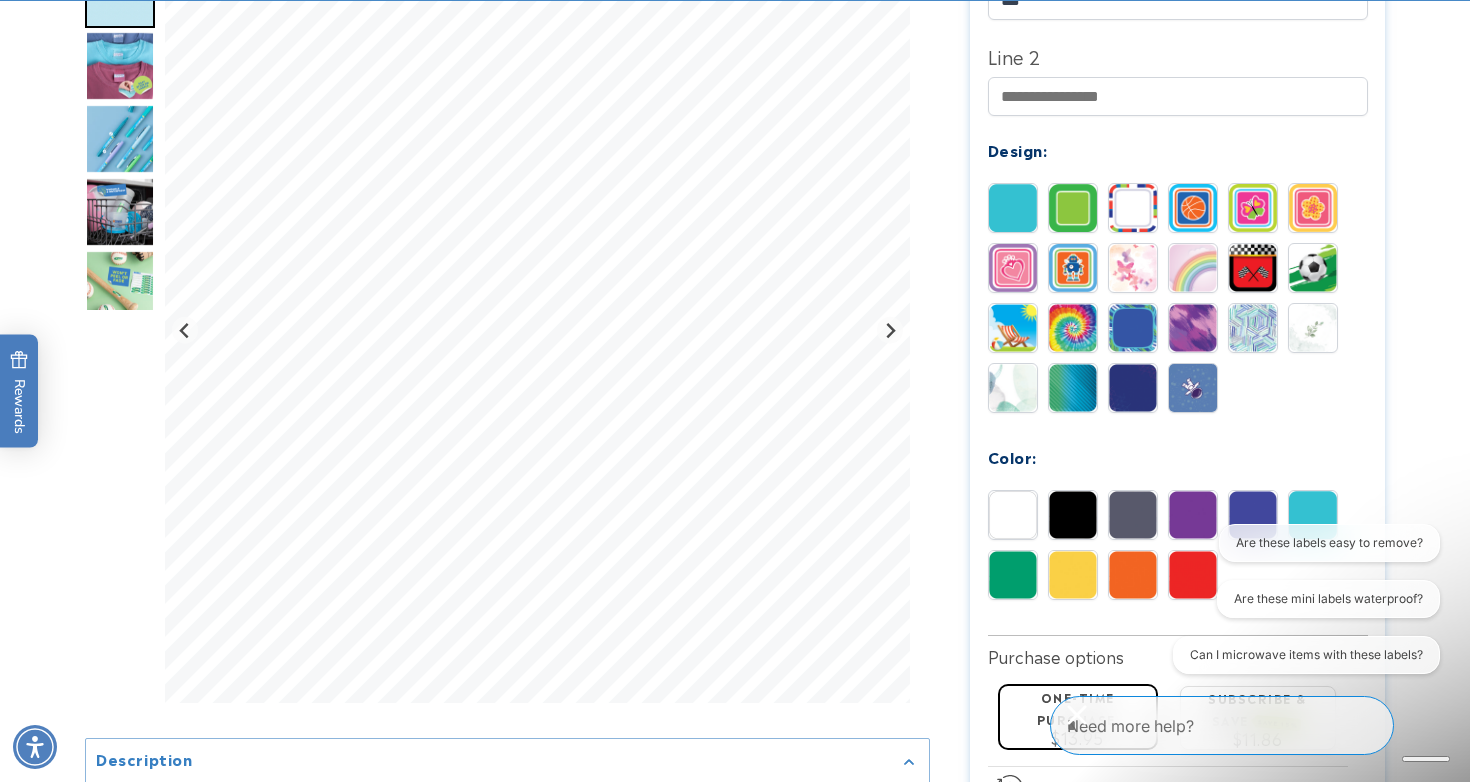 click at bounding box center (1253, 515) 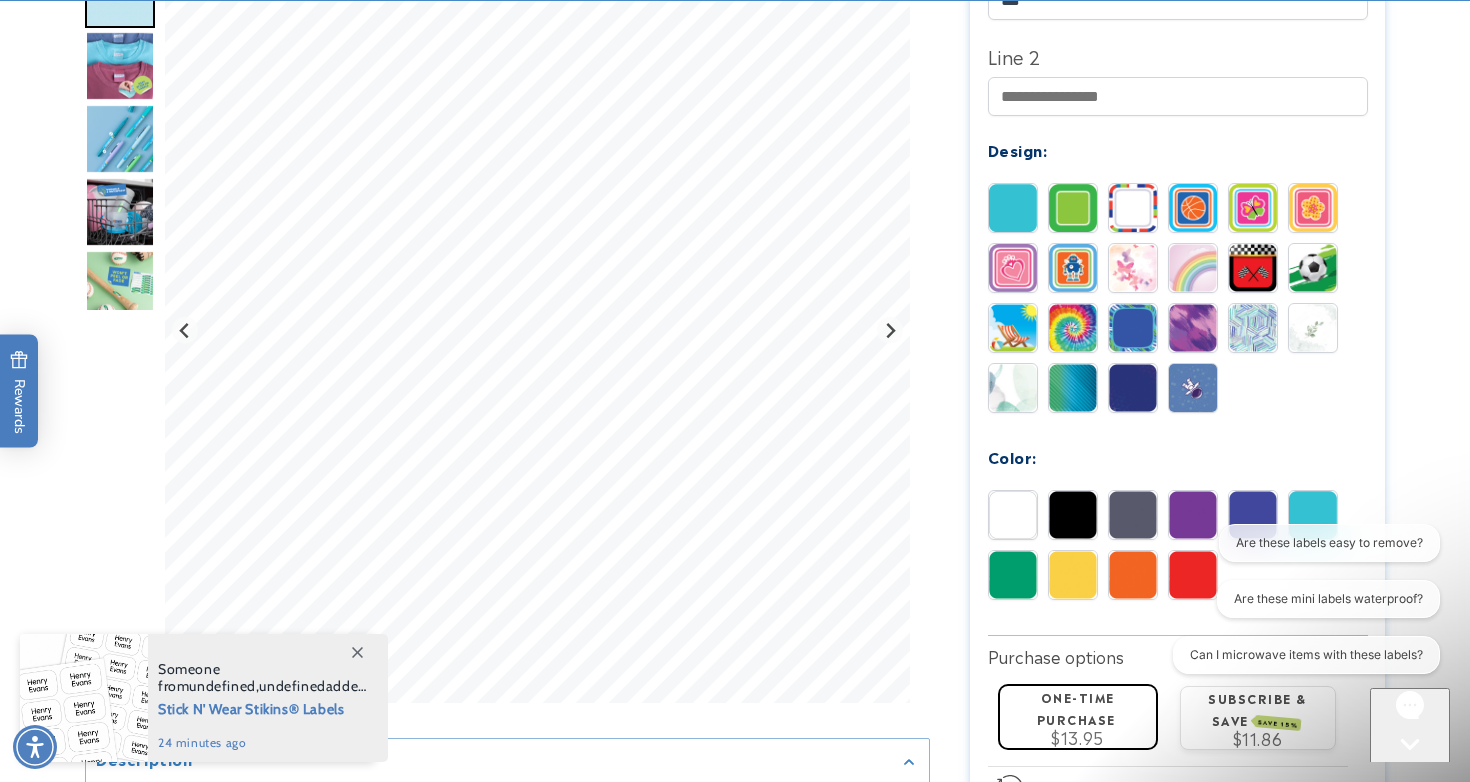 click on "Are these labels easy to remove? Are these mini labels waterproof? Can I microwave items with these labels?" at bounding box center (1299, 603) 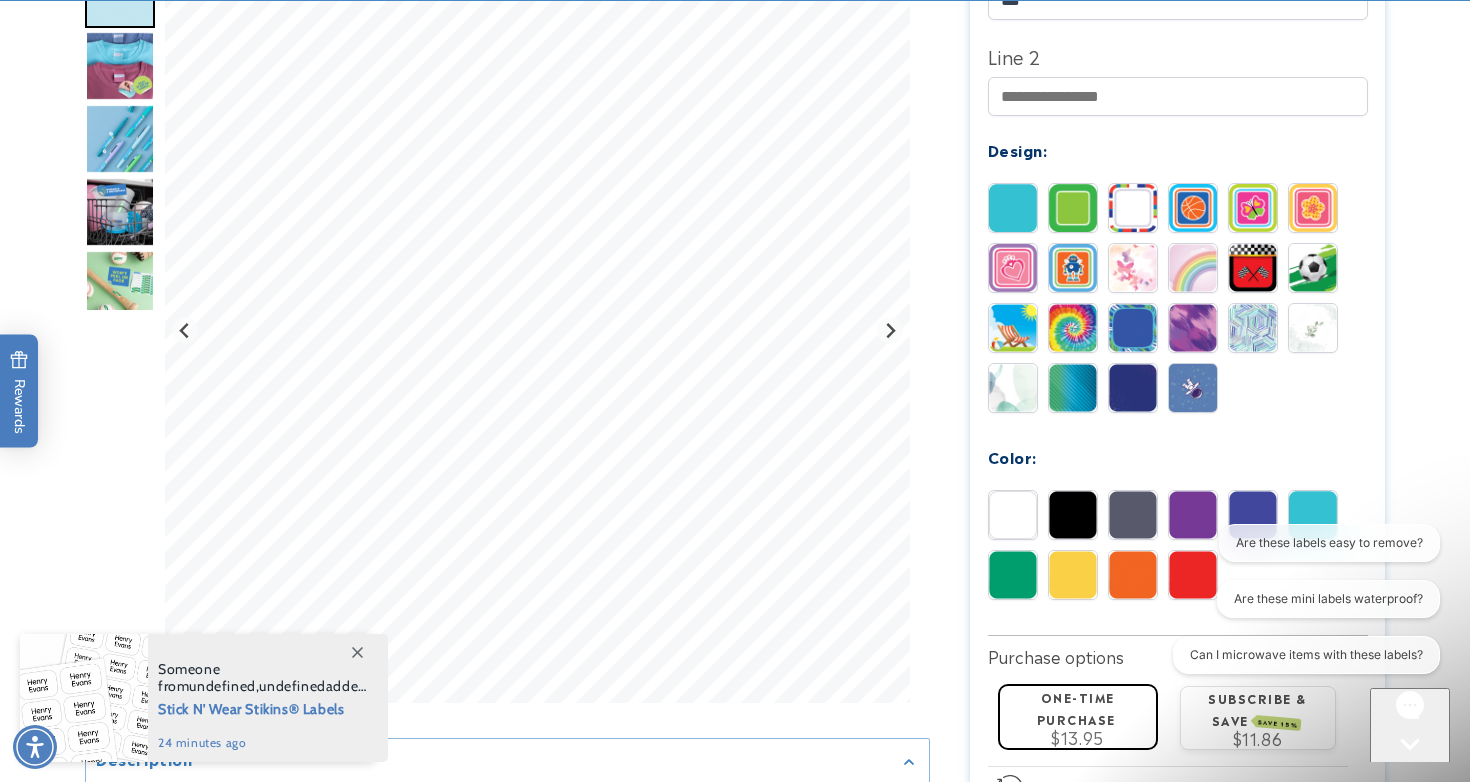 click on "Are these labels easy to remove? Are these mini labels waterproof? Can I microwave items with these labels?" at bounding box center (1299, 603) 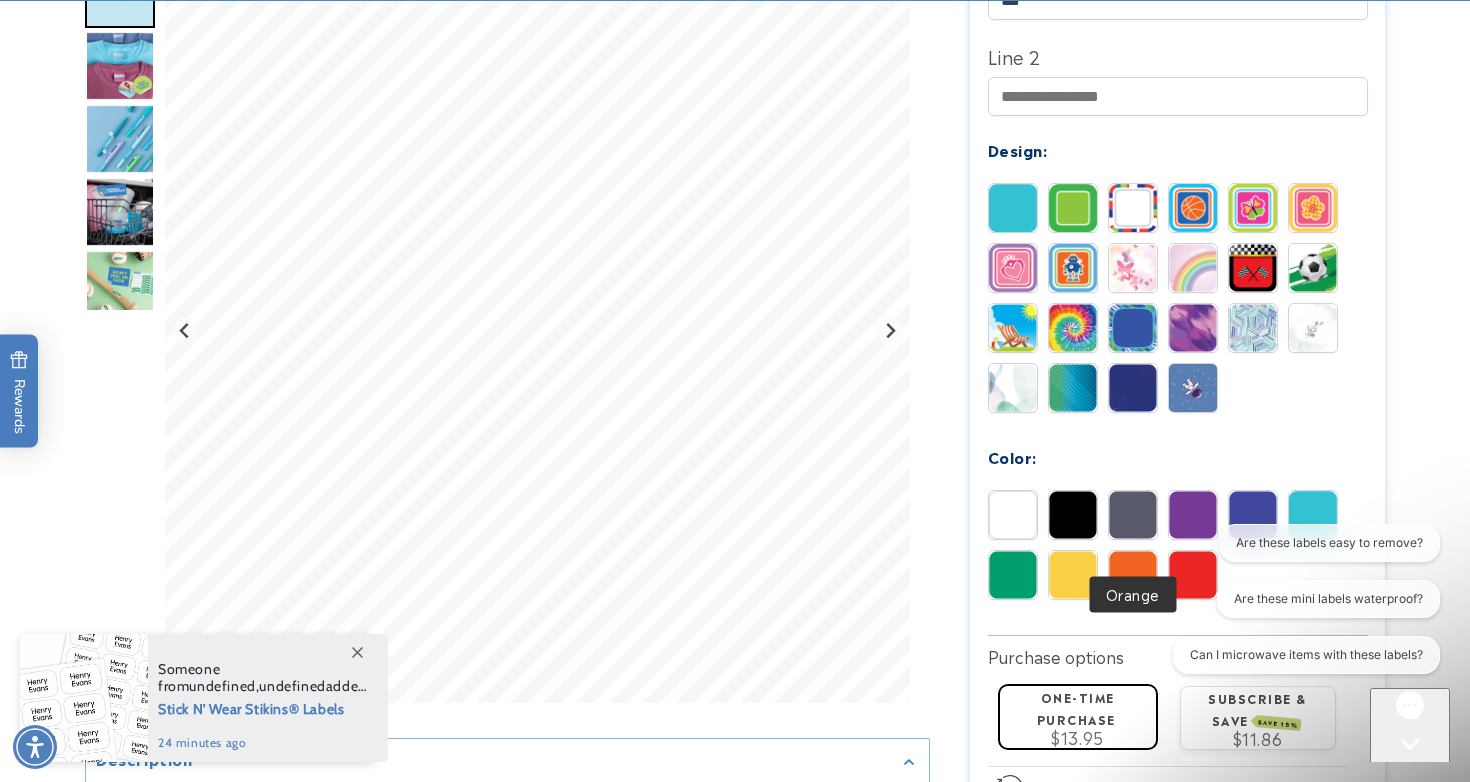 click at bounding box center (1133, 575) 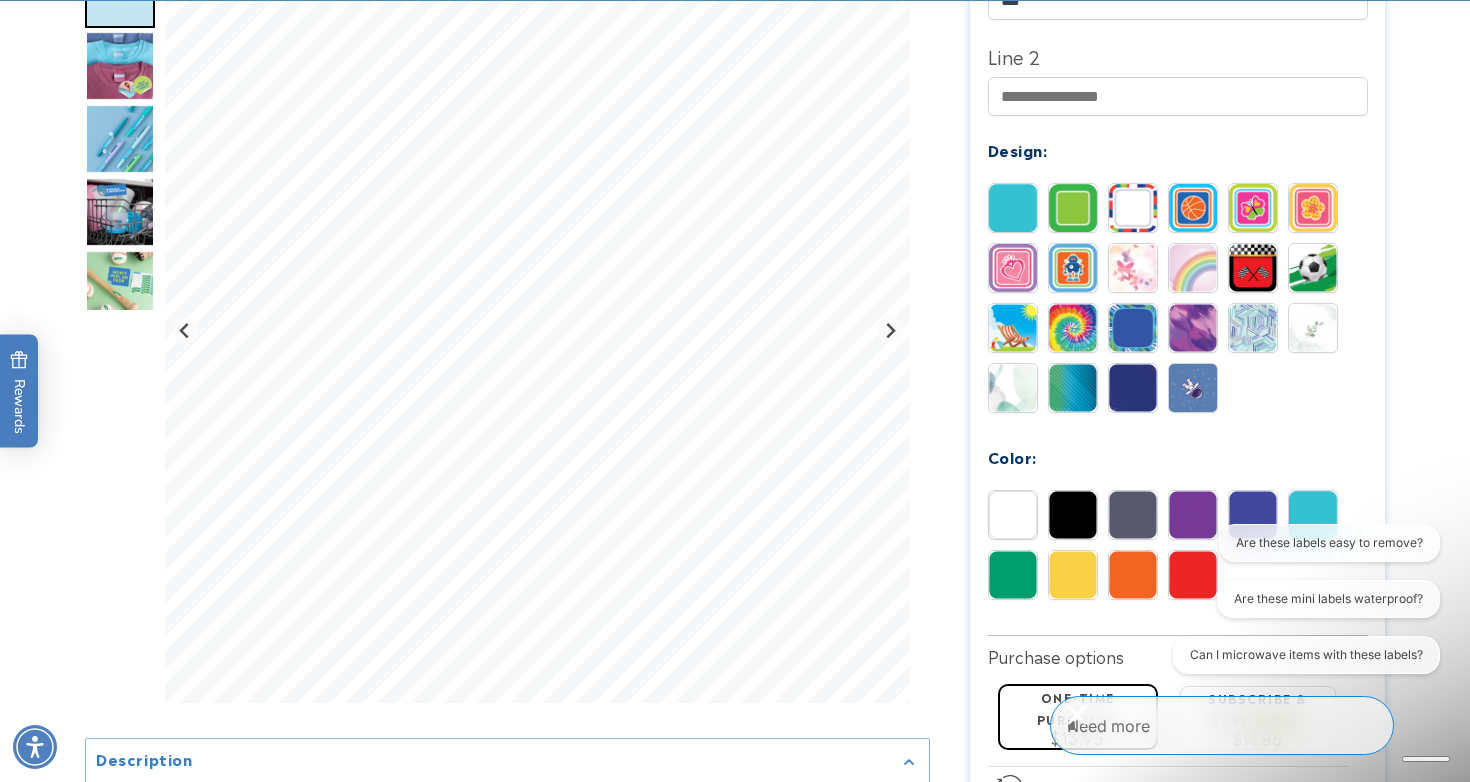 click at bounding box center [1013, 575] 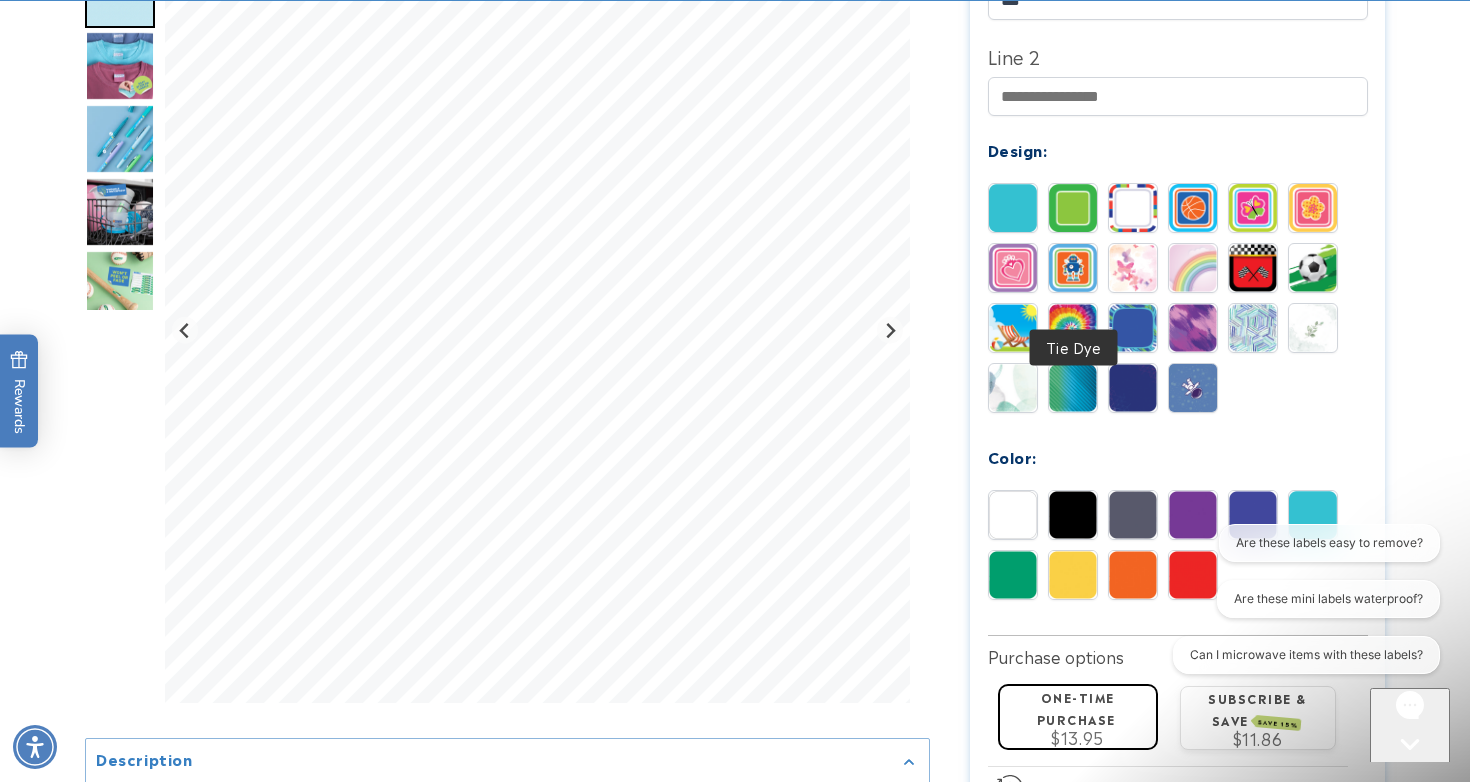 click at bounding box center [1073, 328] 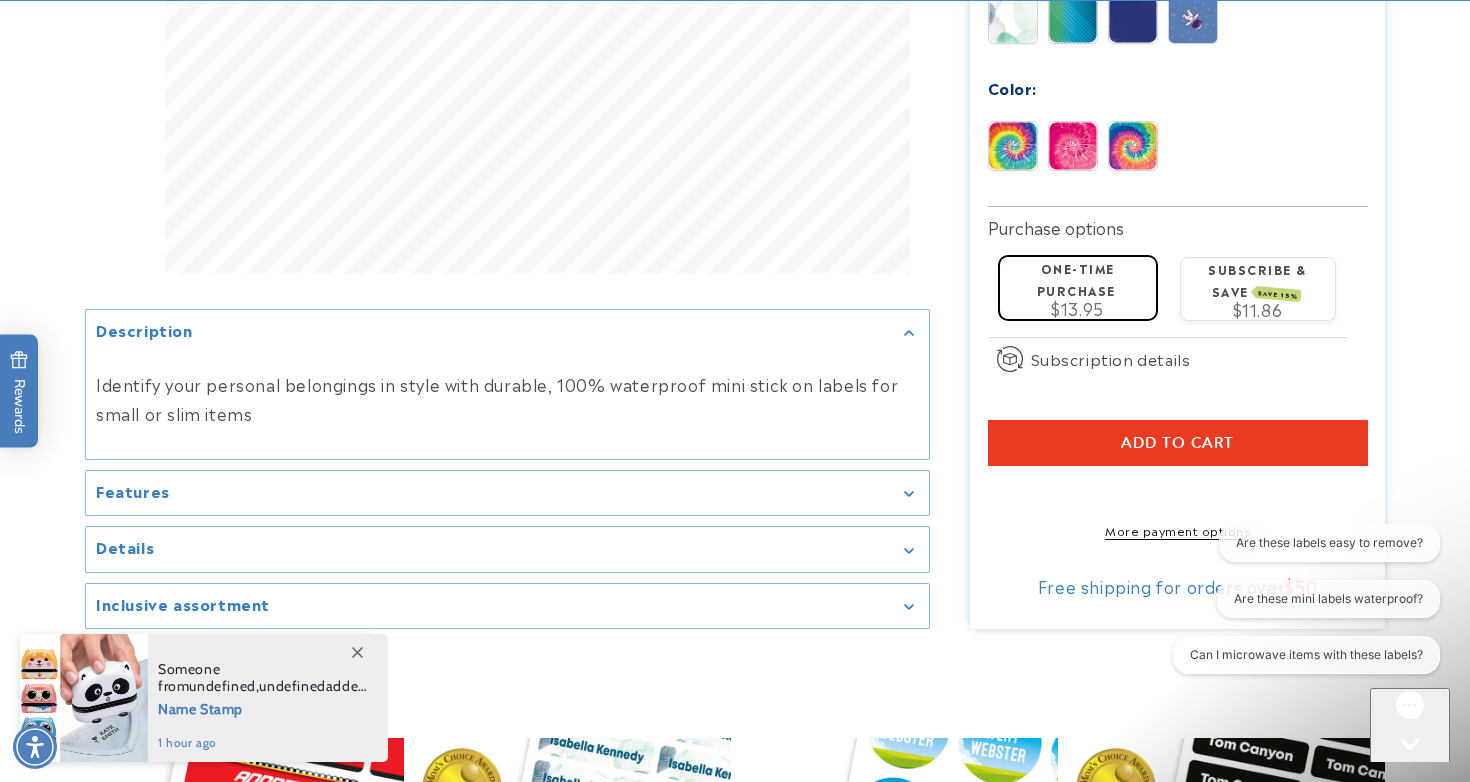 scroll, scrollTop: 1175, scrollLeft: 0, axis: vertical 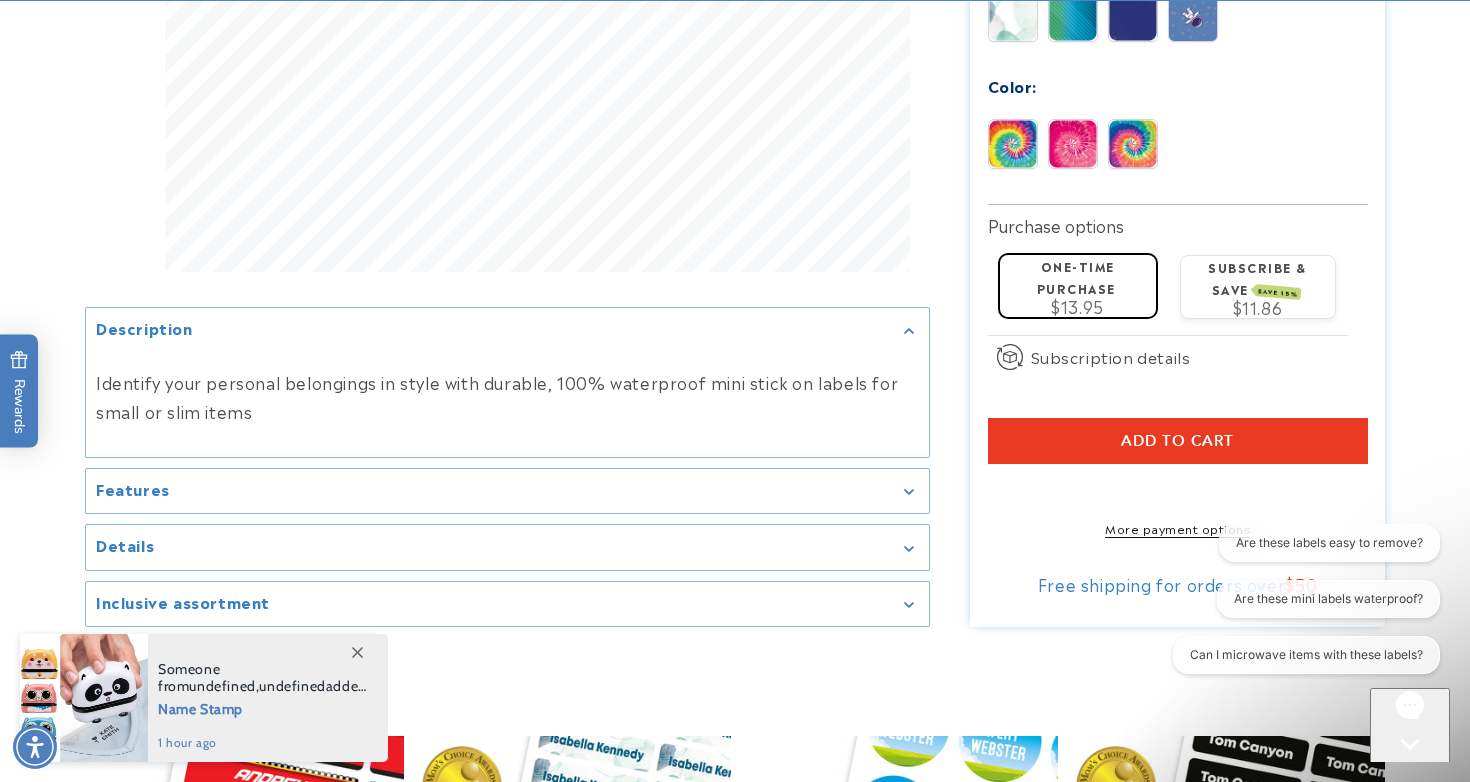 click on "Add to cart" at bounding box center [1177, 441] 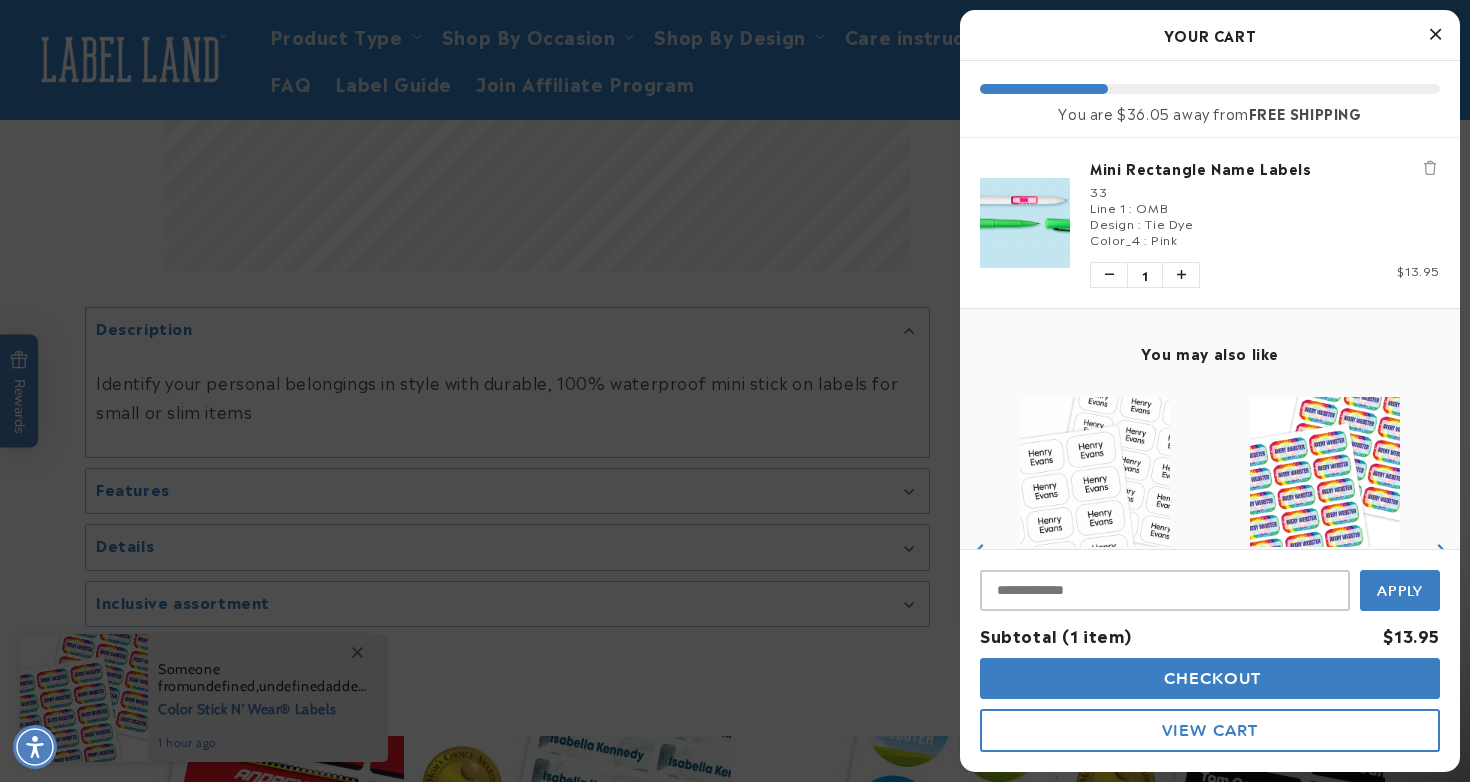 click at bounding box center [1435, 34] 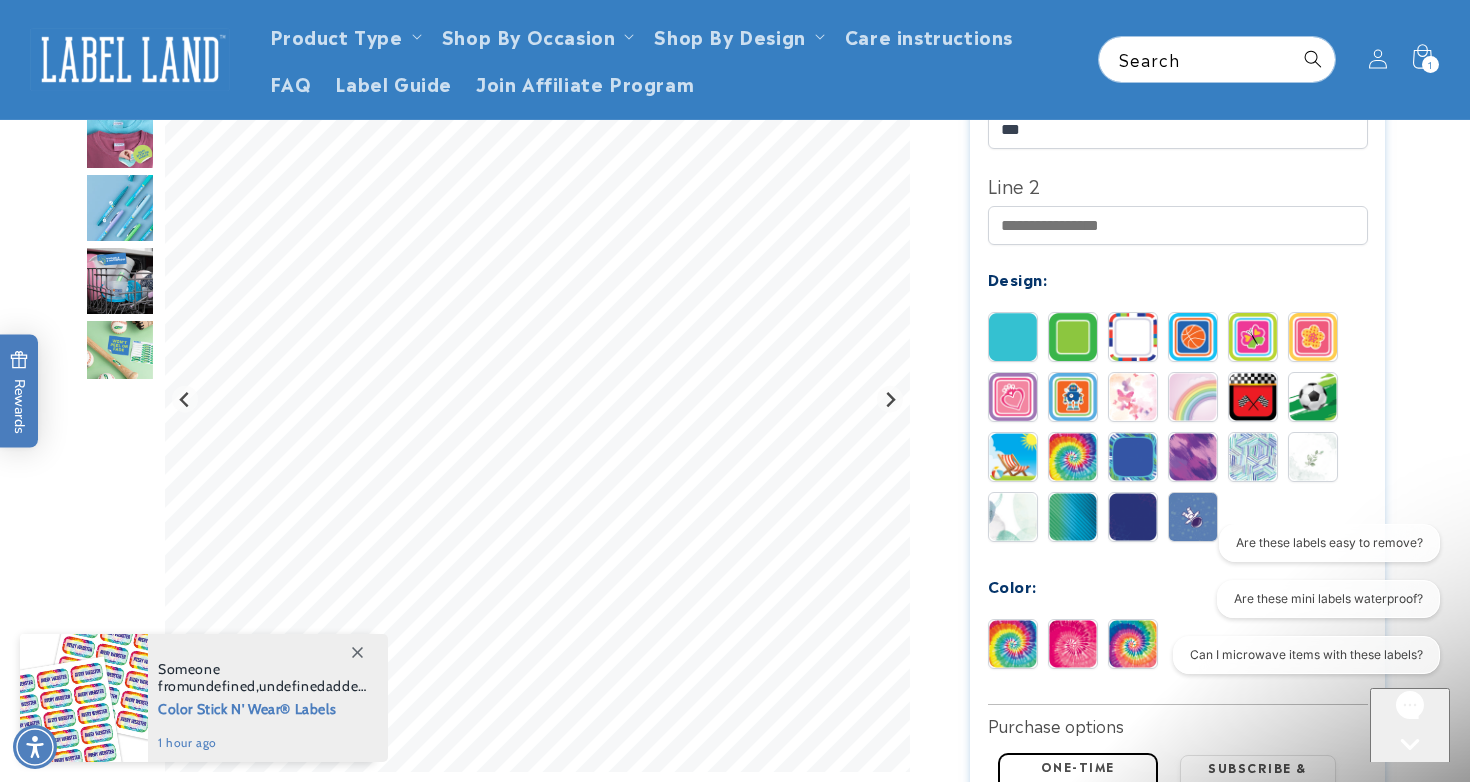 scroll, scrollTop: 680, scrollLeft: 0, axis: vertical 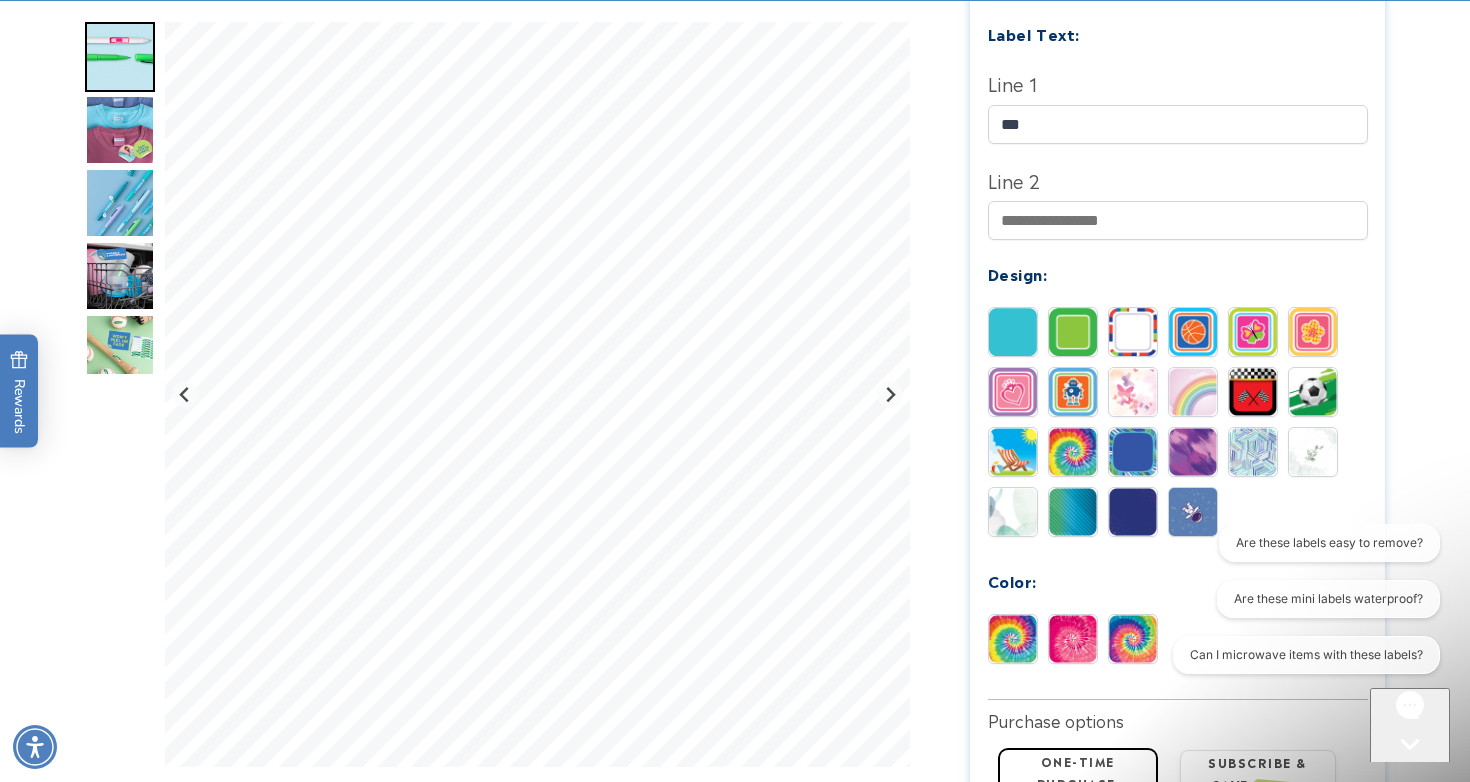 click at bounding box center [1013, 639] 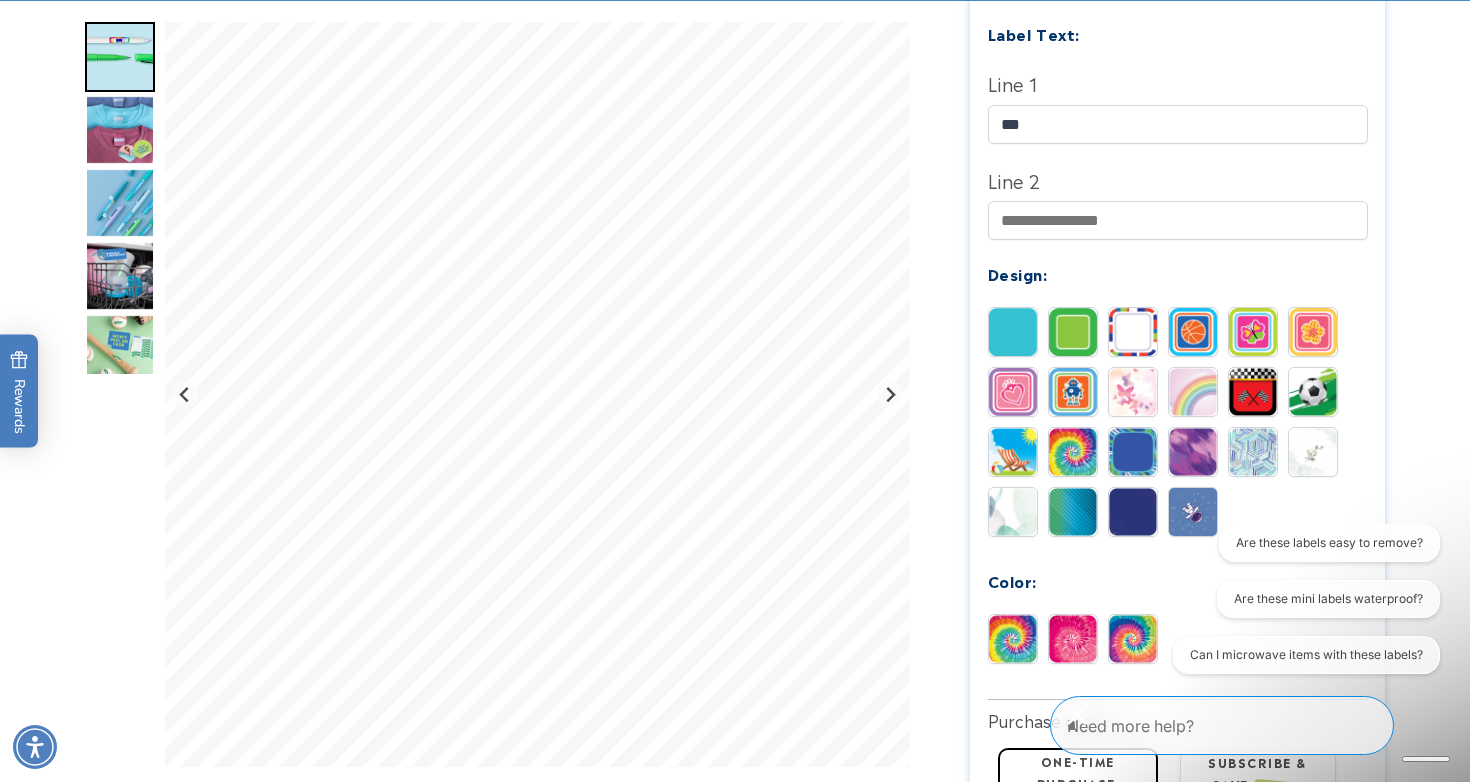 click at bounding box center (1133, 639) 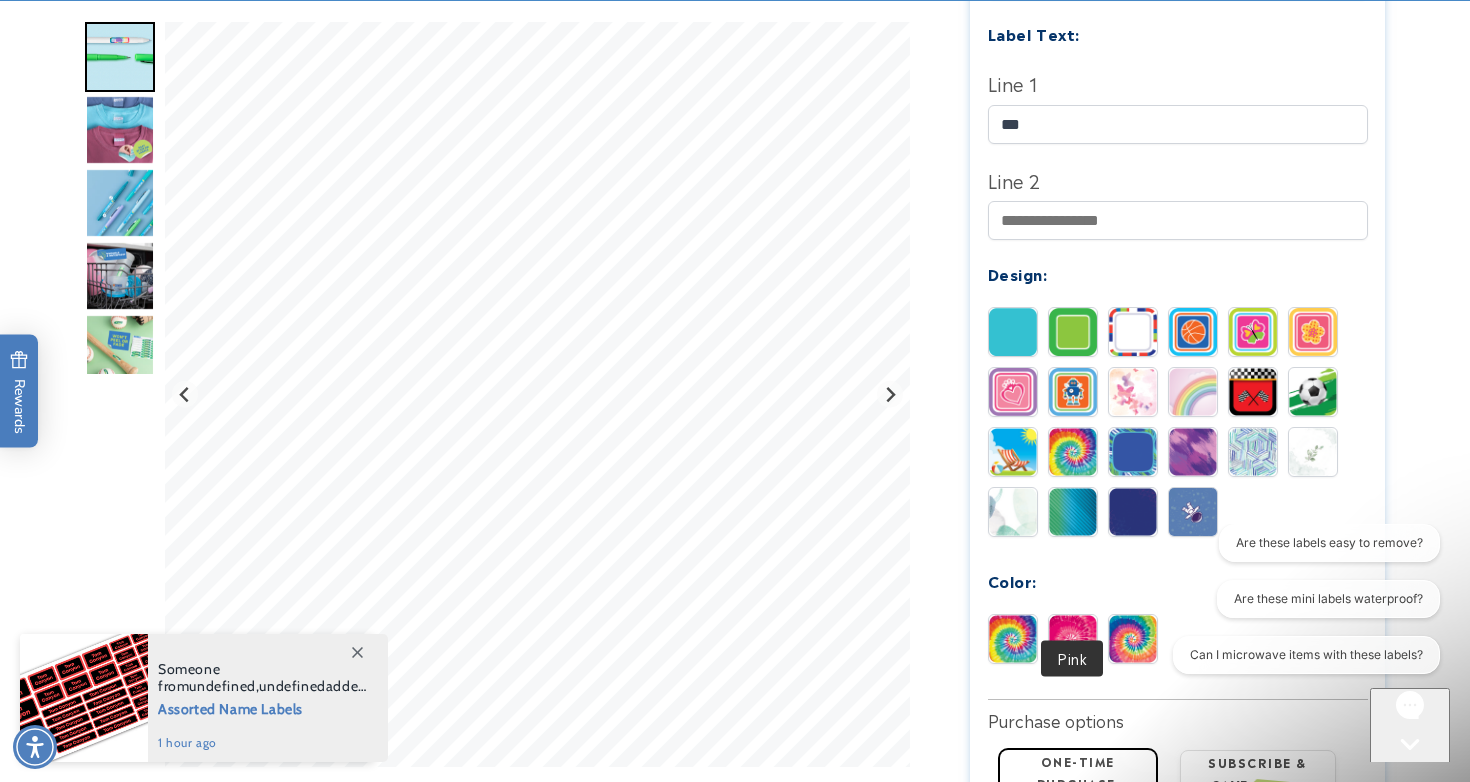 click at bounding box center (1073, 639) 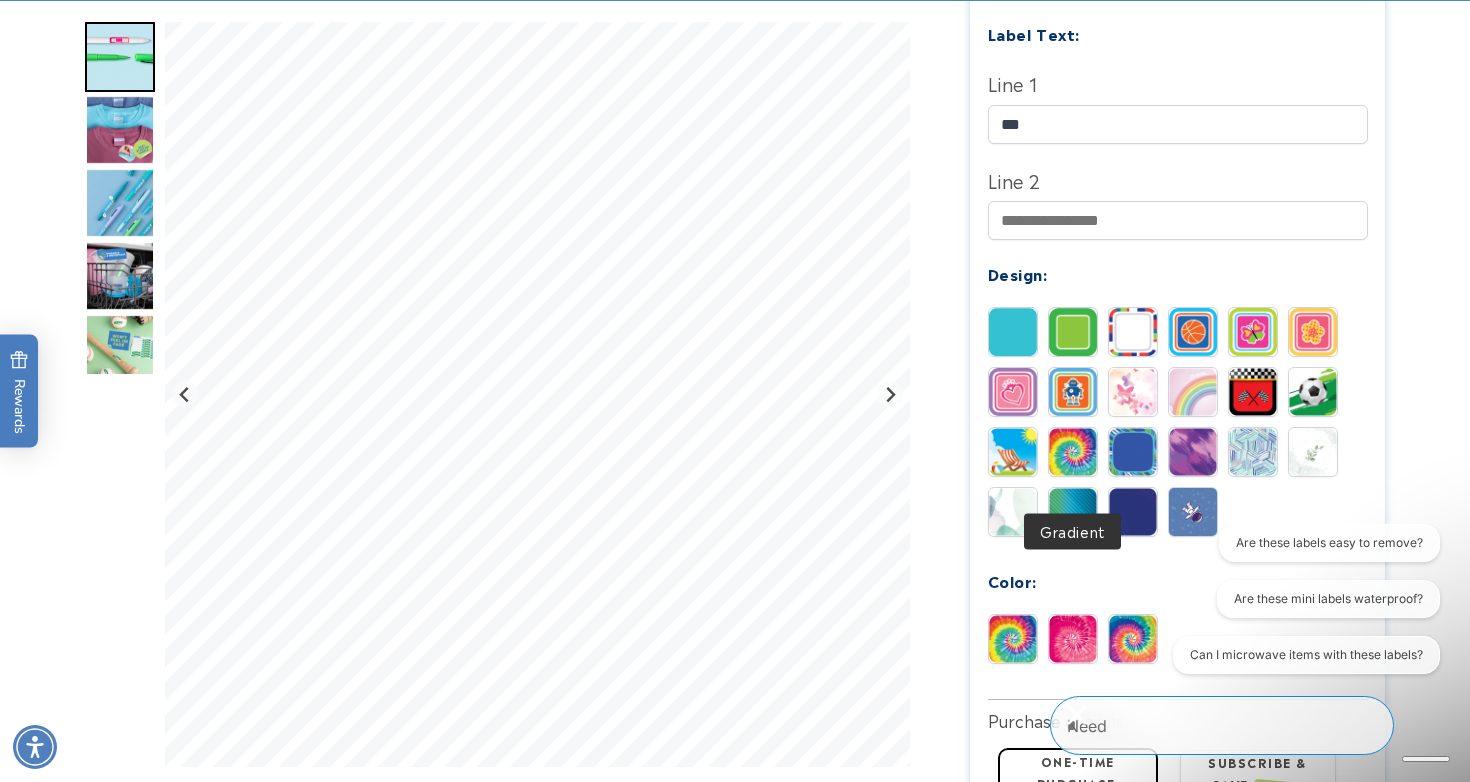 click at bounding box center [1073, 512] 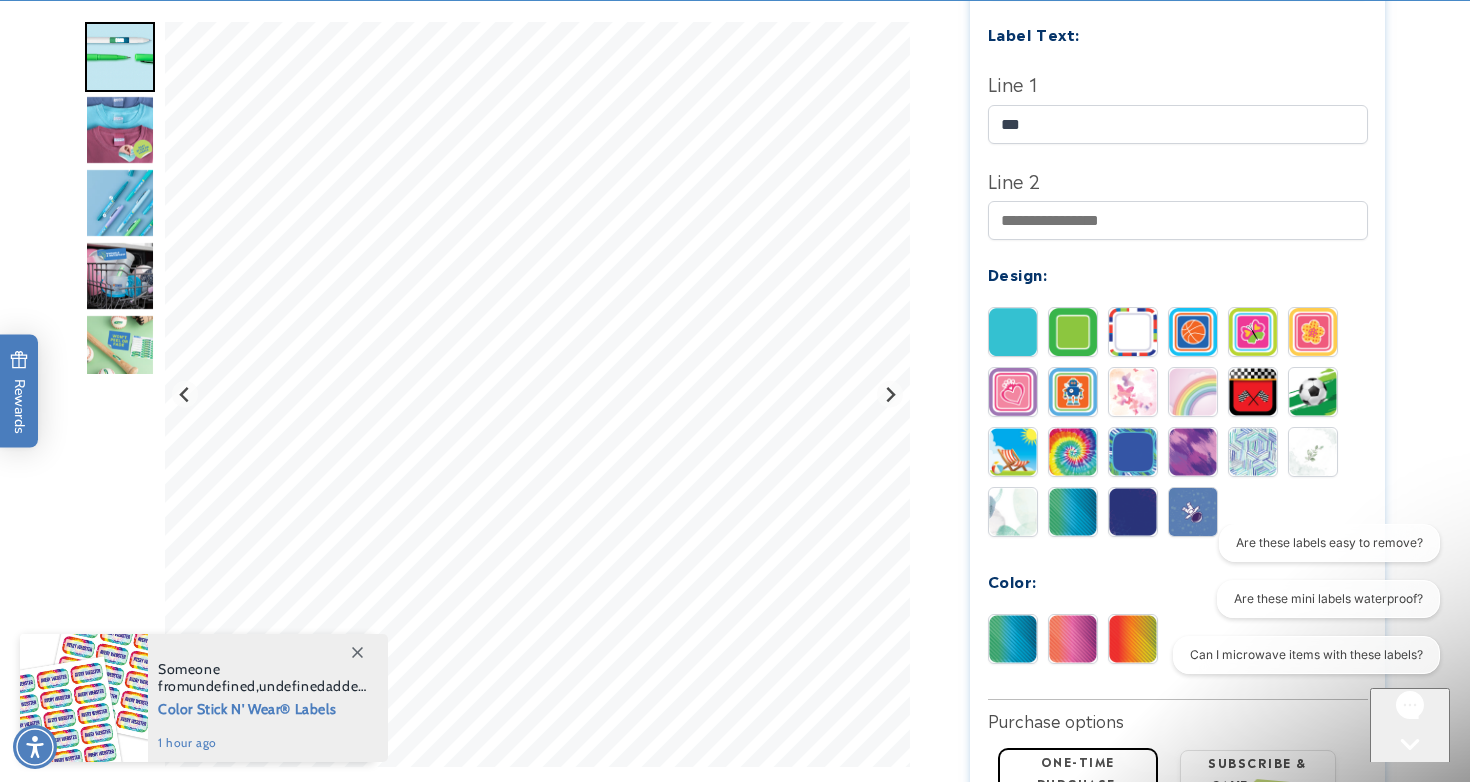 click at bounding box center (1133, 639) 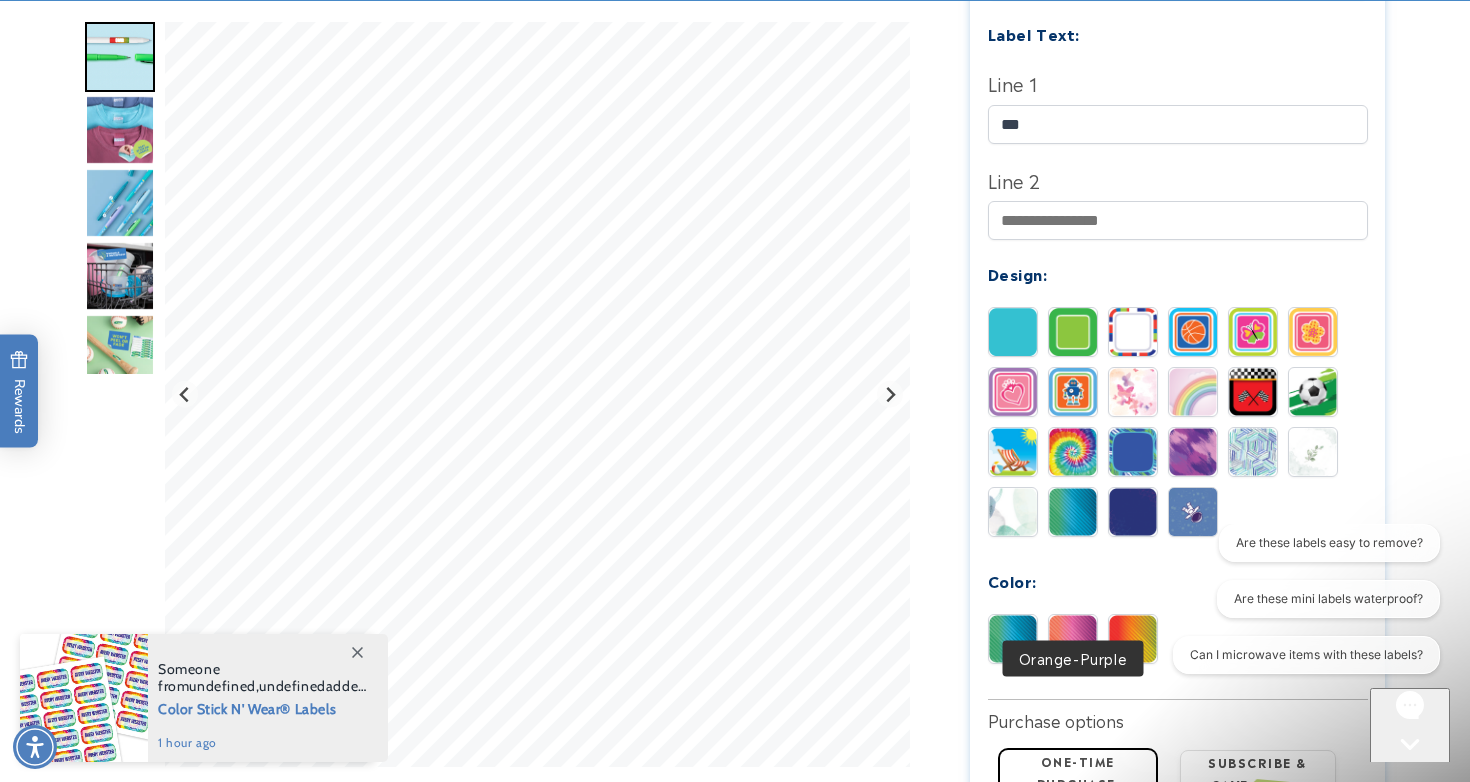click at bounding box center (1073, 639) 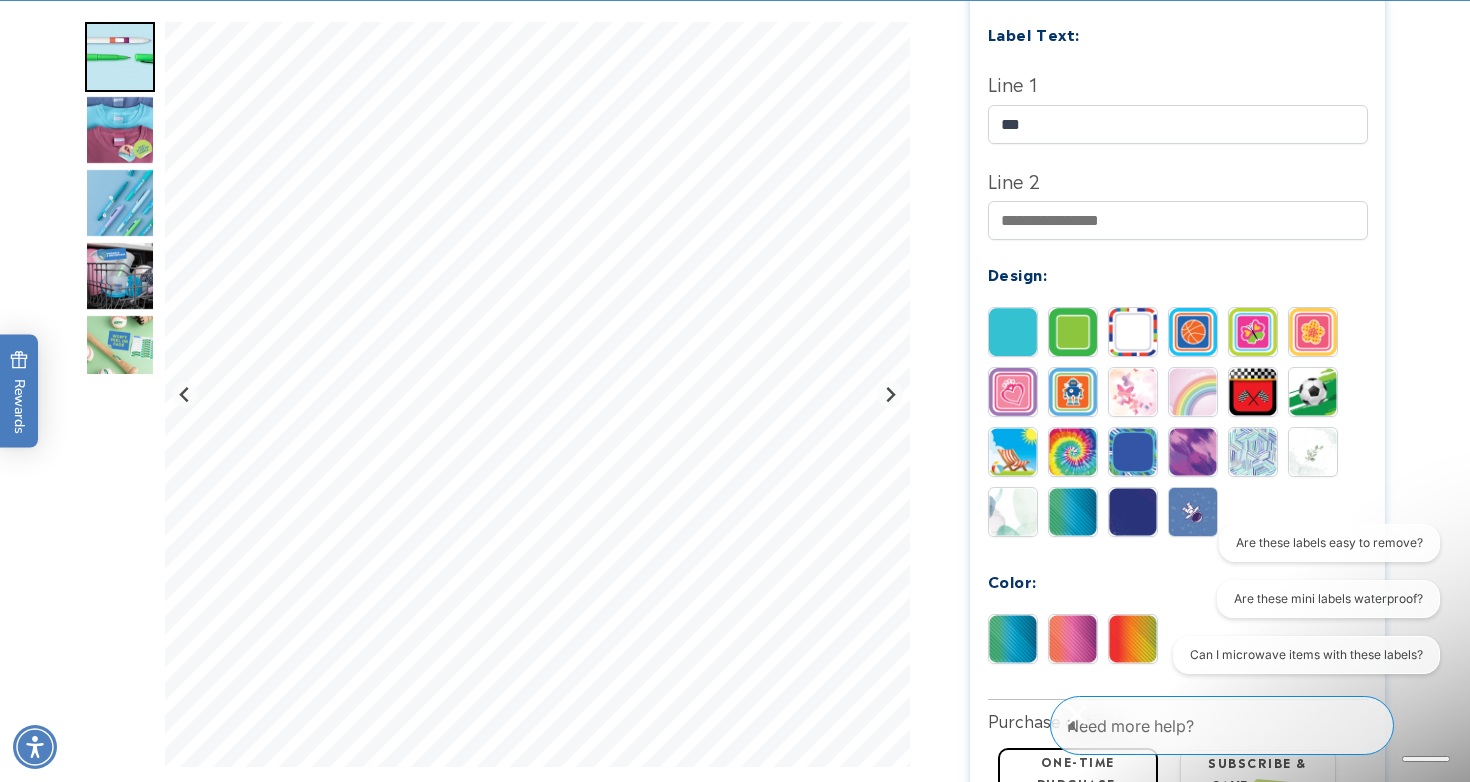 click at bounding box center (1133, 512) 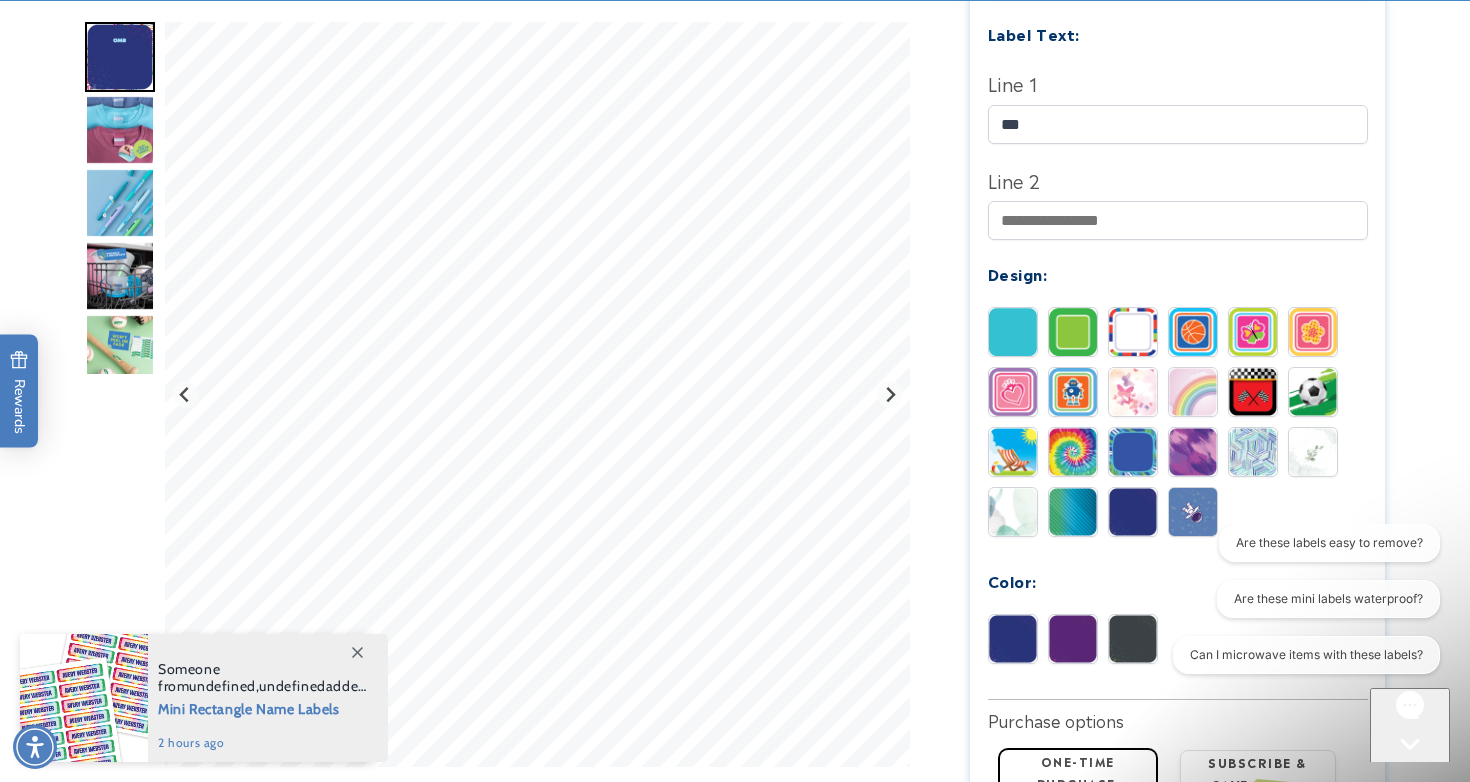 click at bounding box center (1193, 452) 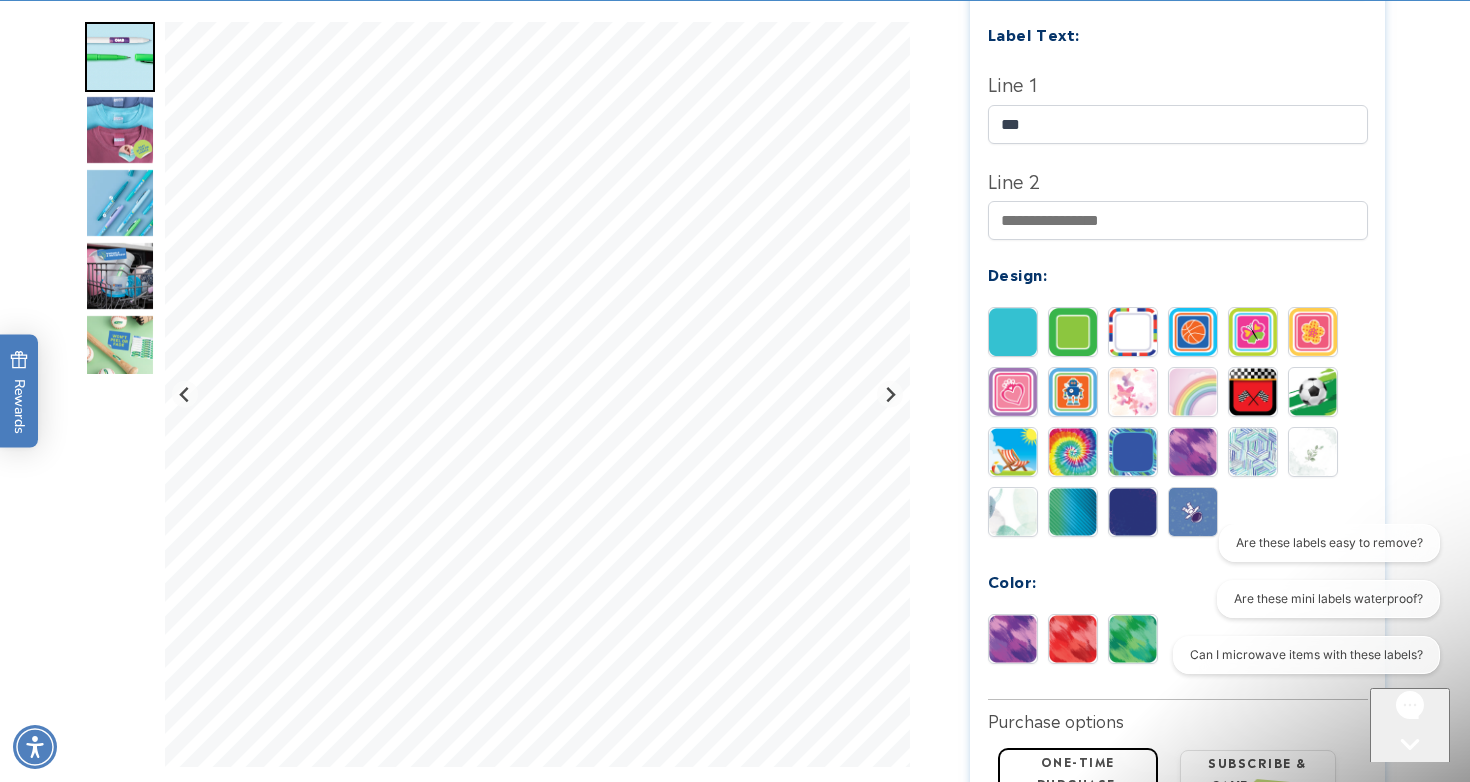 click at bounding box center [1253, 452] 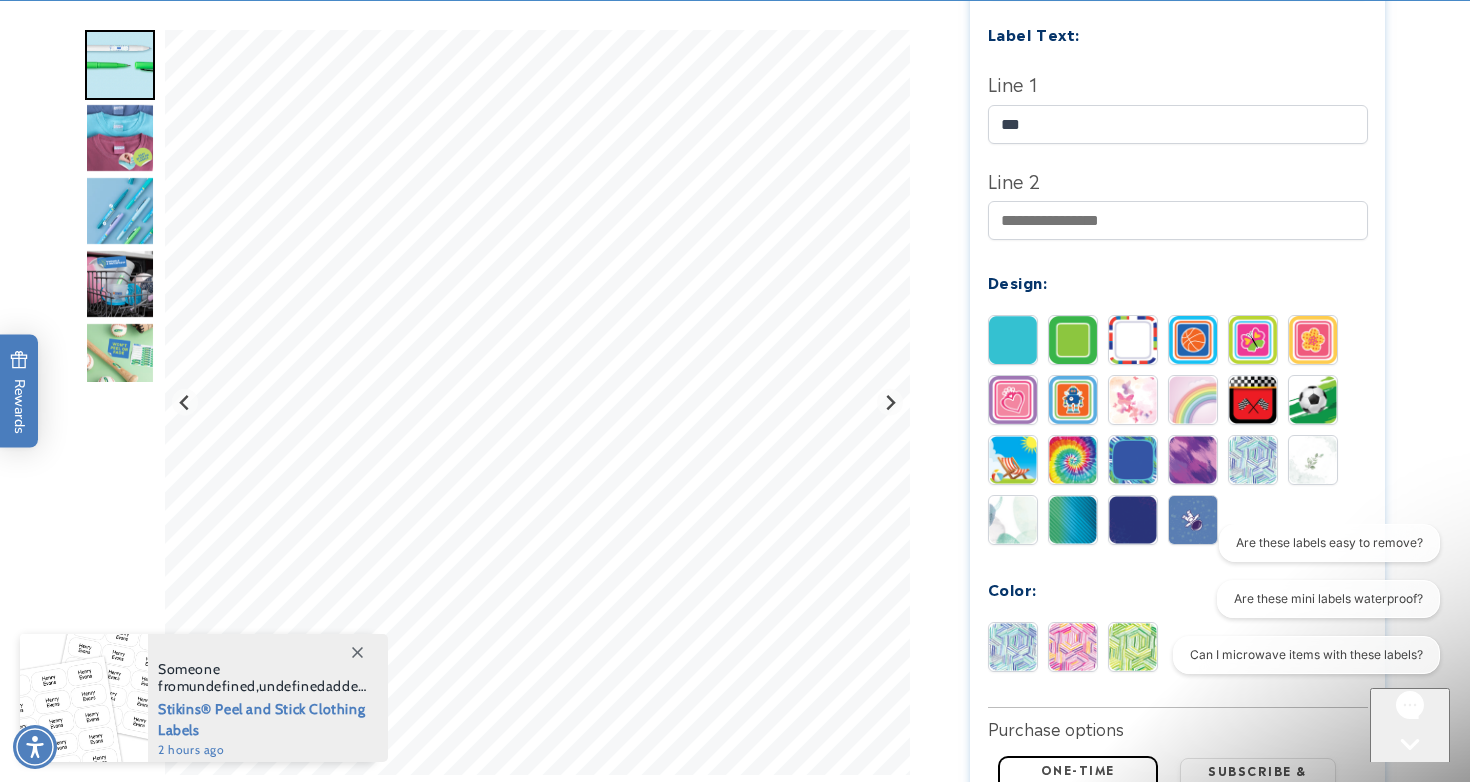 click at bounding box center [1133, 647] 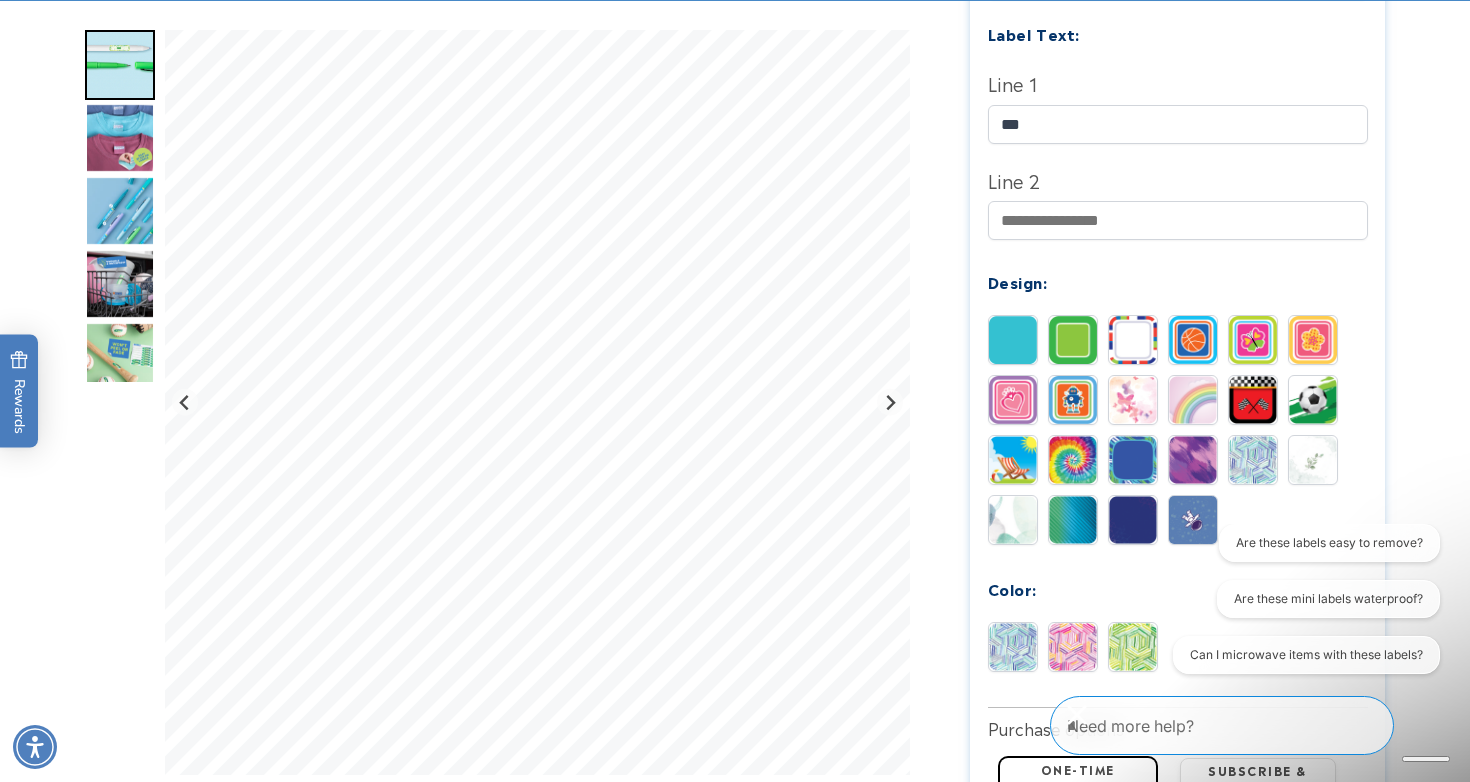 click at bounding box center (1073, 460) 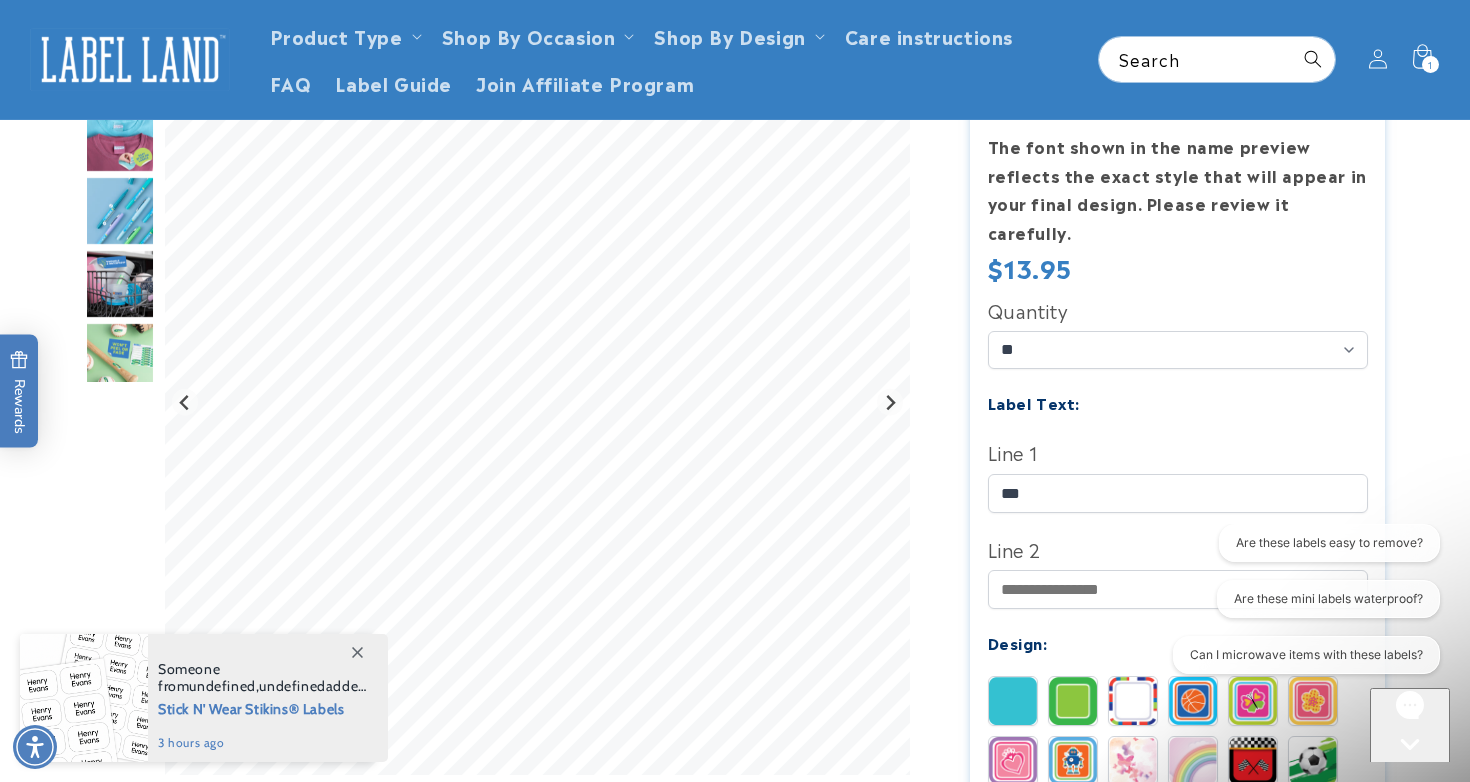 scroll, scrollTop: 295, scrollLeft: 0, axis: vertical 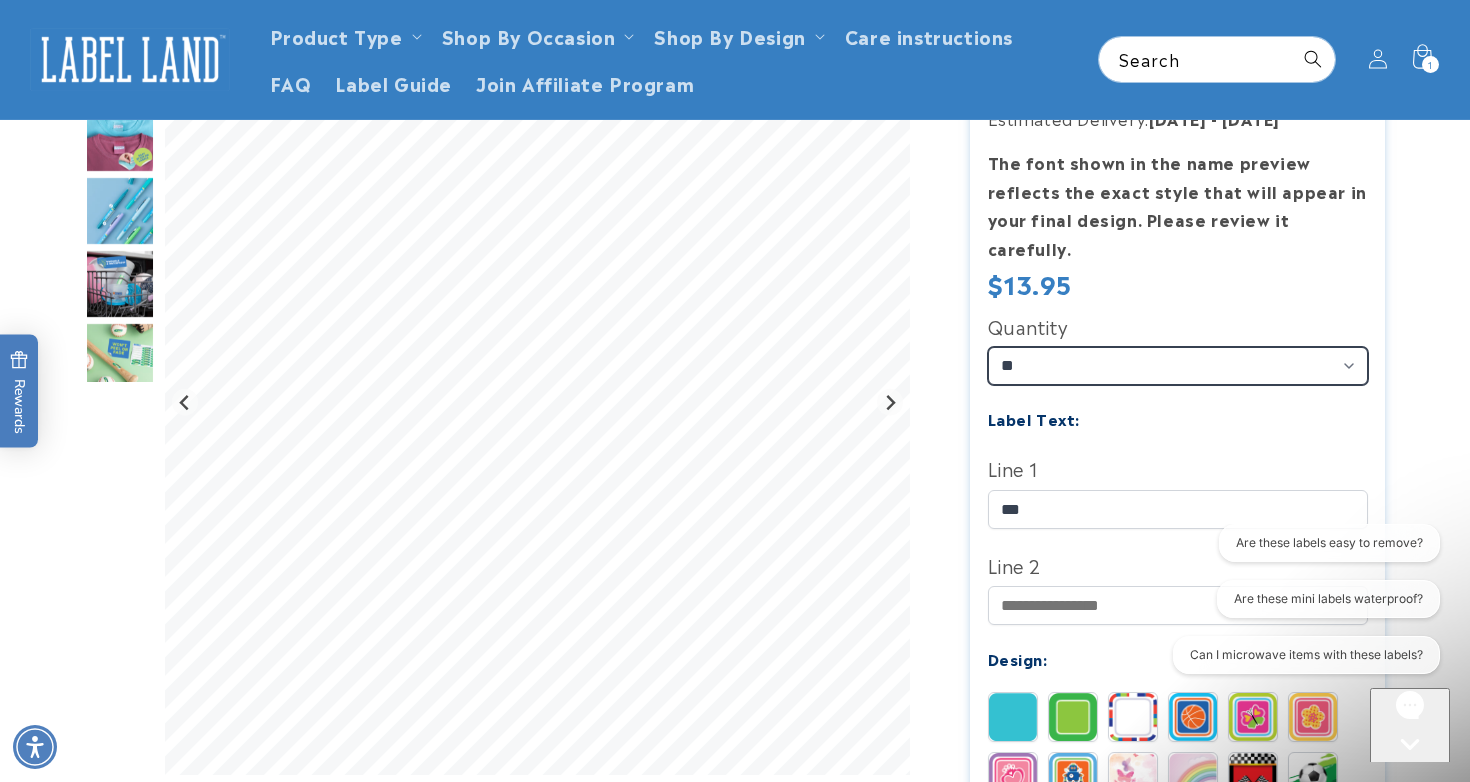 select on "**" 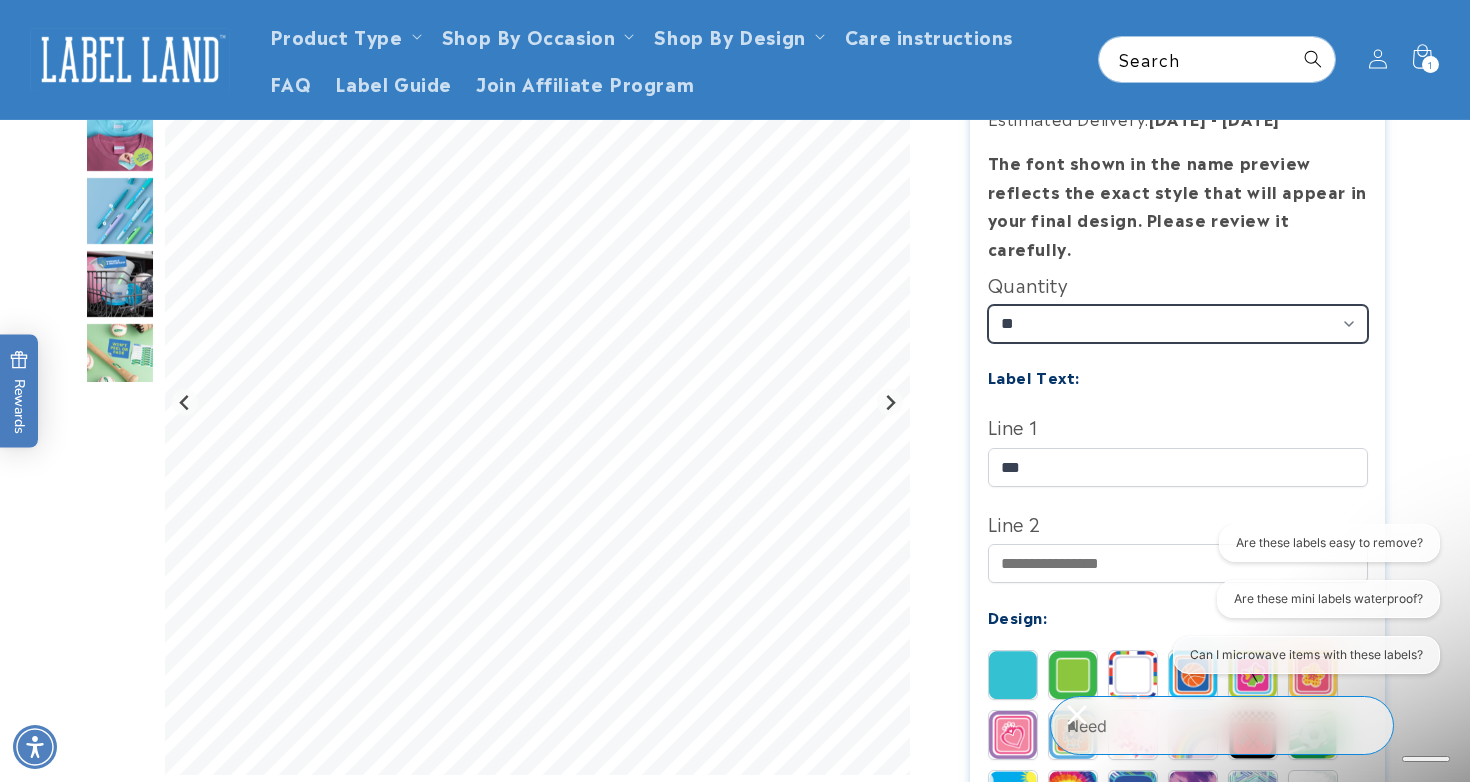 type 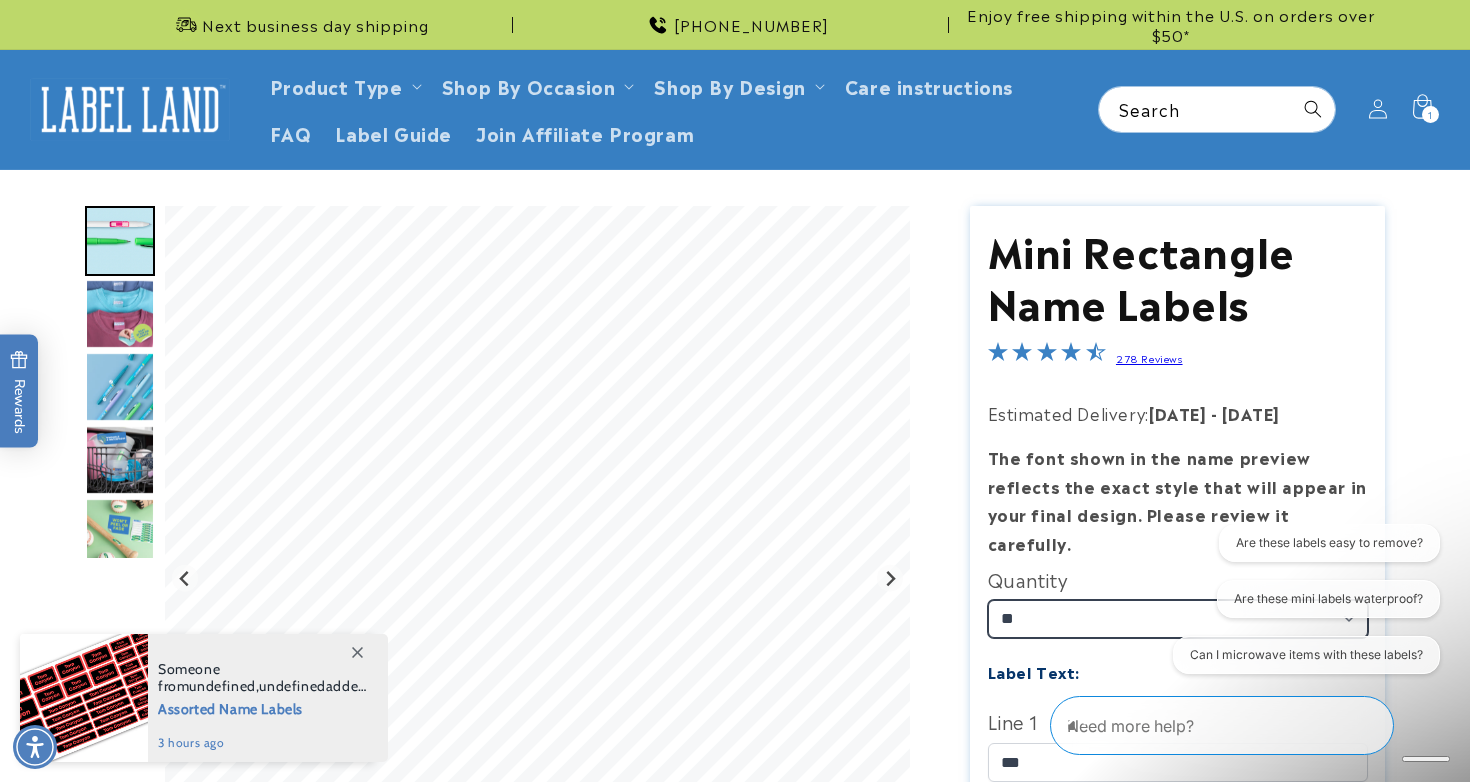 scroll, scrollTop: 0, scrollLeft: 0, axis: both 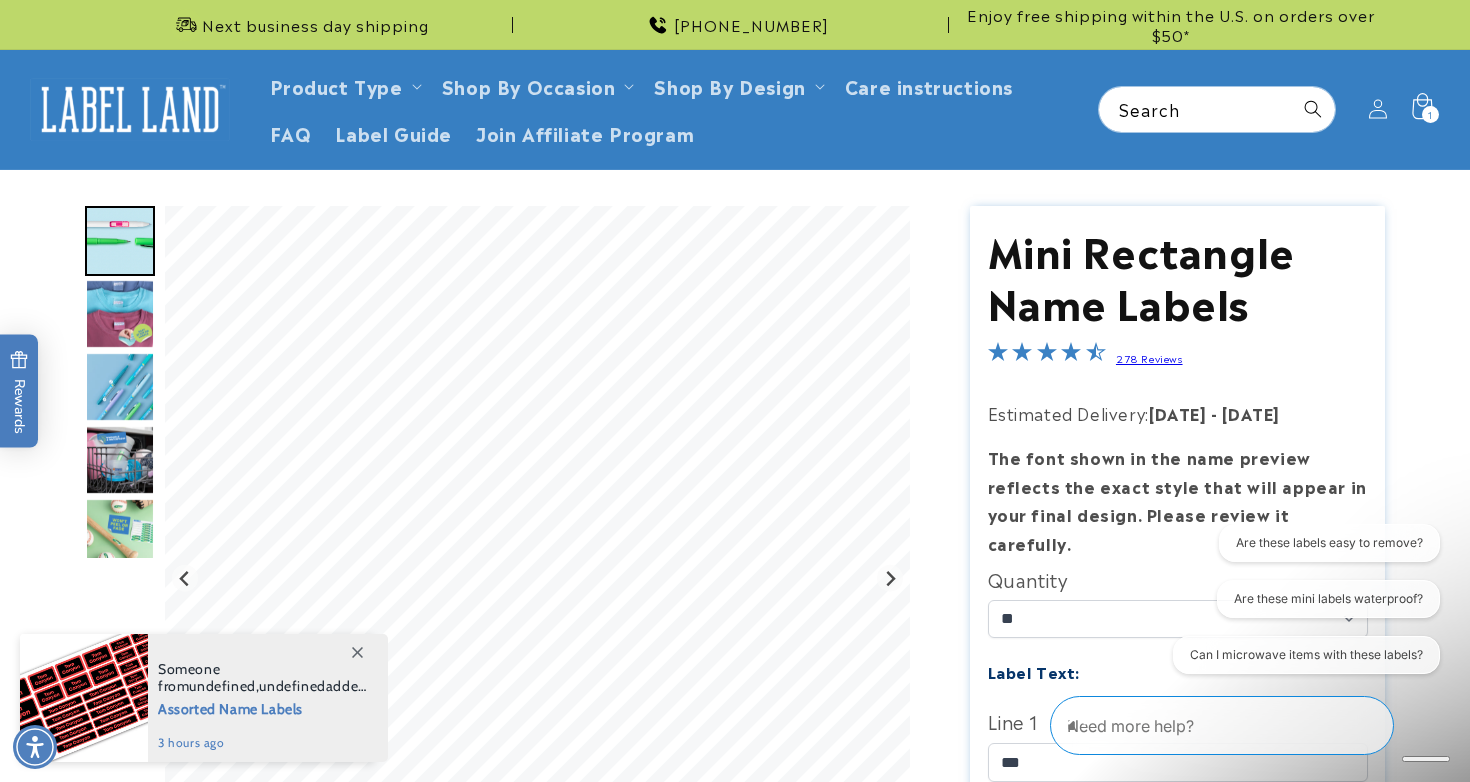 click 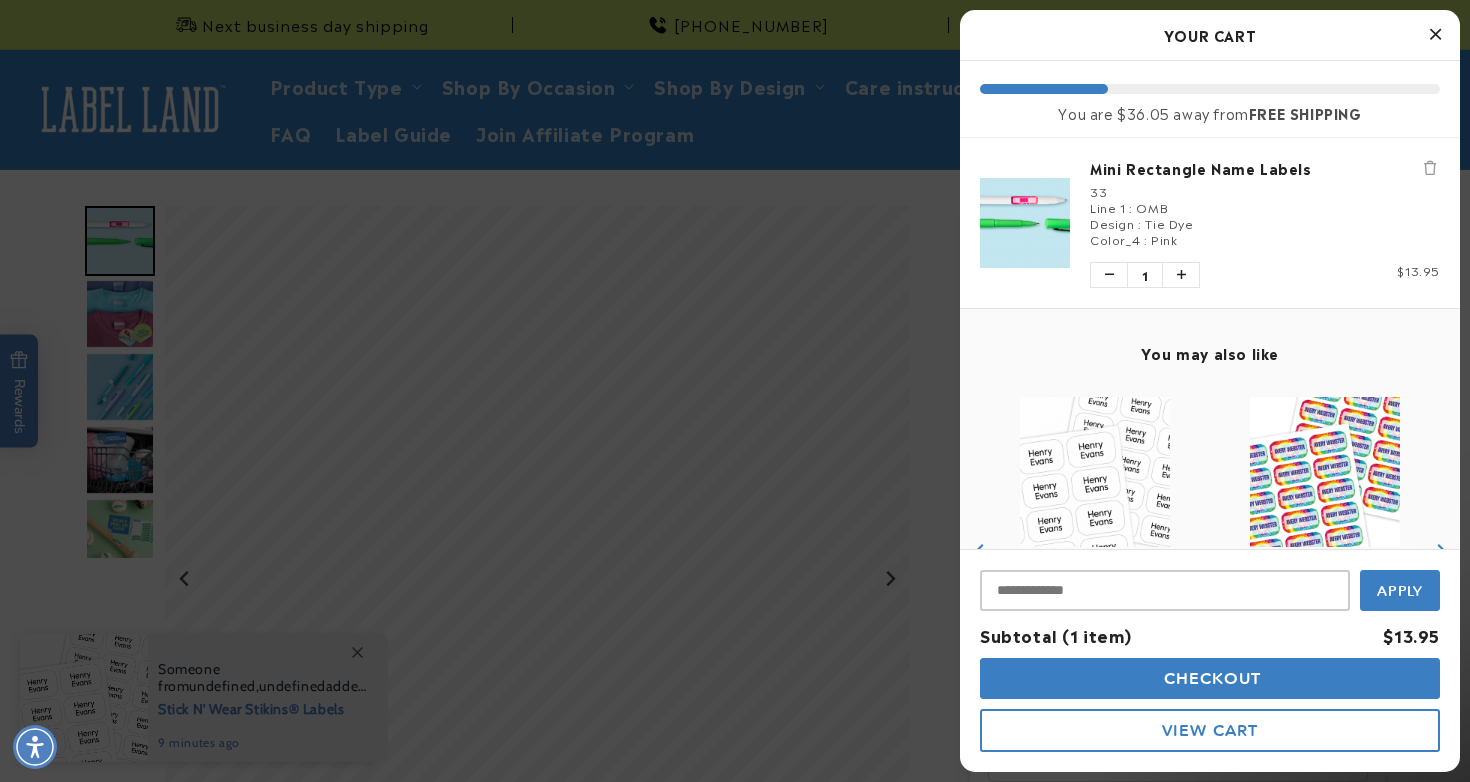 click on "Checkout" at bounding box center [1210, 678] 